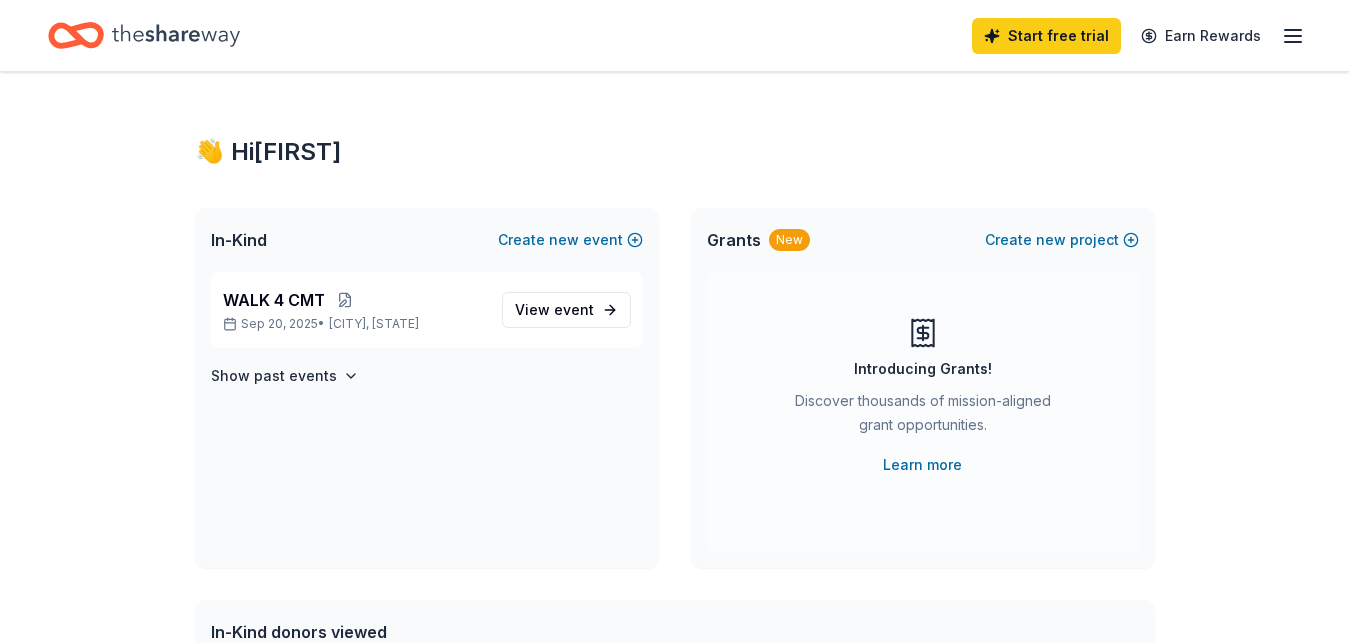 scroll, scrollTop: 0, scrollLeft: 0, axis: both 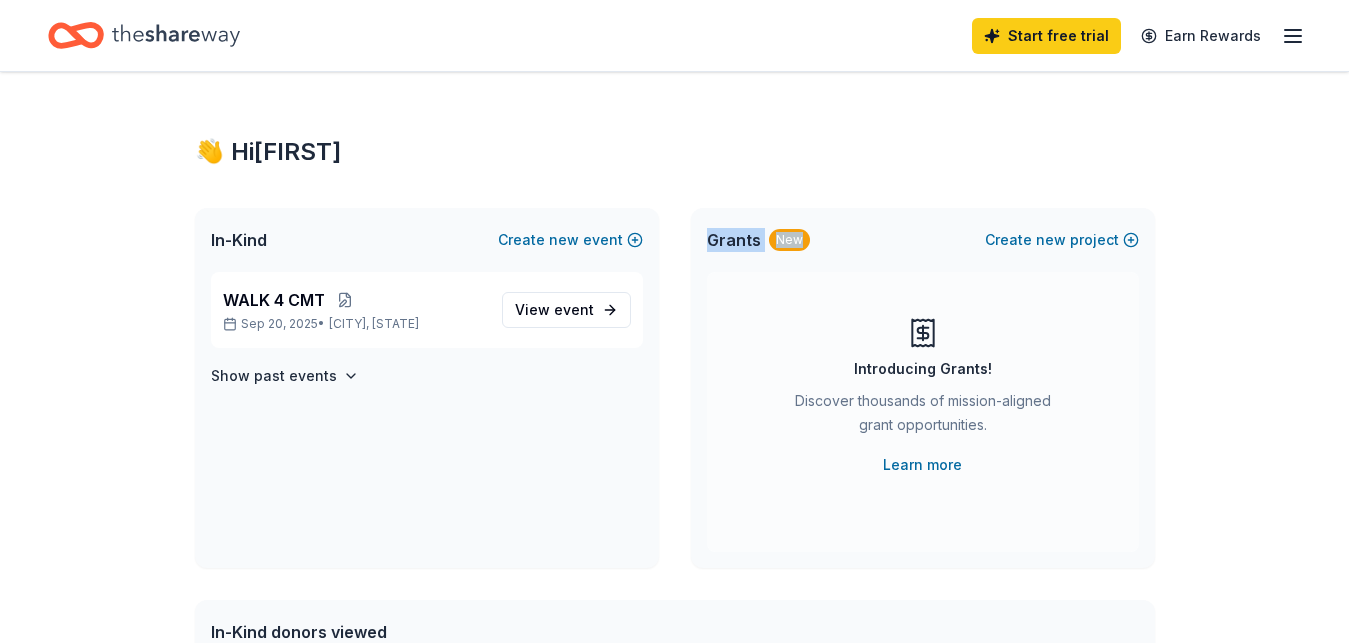 drag, startPoint x: 0, startPoint y: 0, endPoint x: 1161, endPoint y: 313, distance: 1202.4517 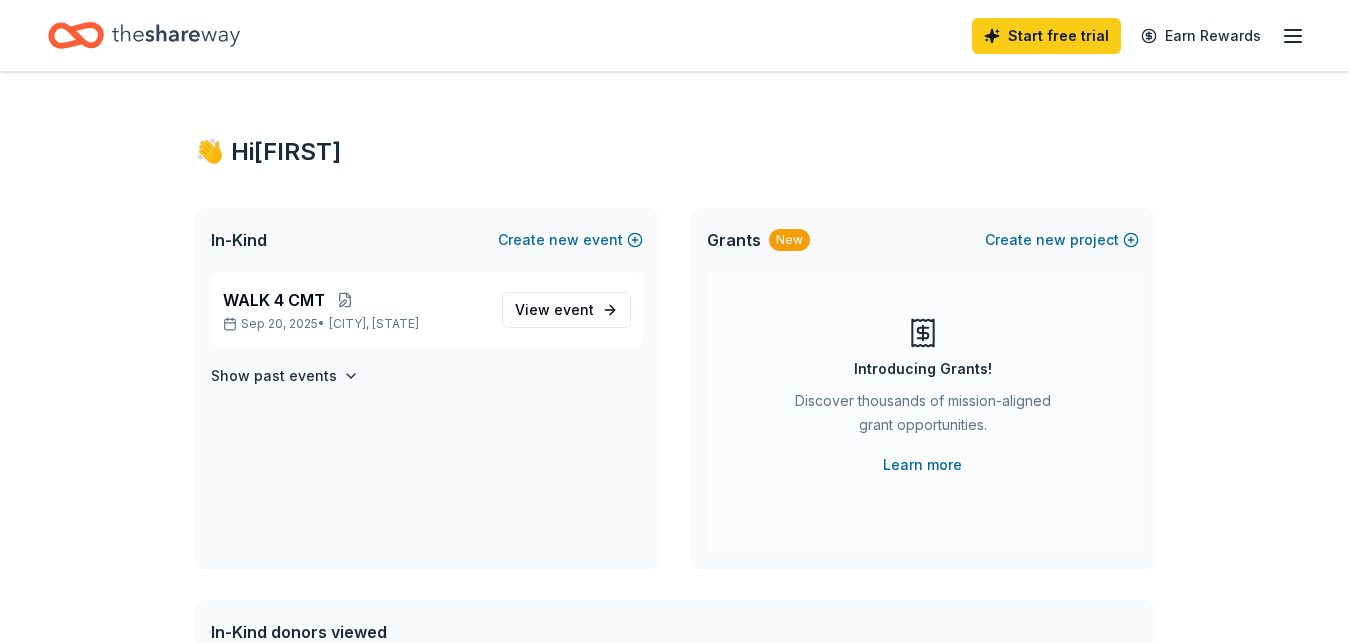 click on "👋 Hi  [FIRST] In-Kind Create  new  event   WALK 4 CMT Sep 20, 2025  •  [CITY], [STATE] View   event   Show past events Grants New Create  new  project   Introducing Grants! Discover thousands of mission-aligned grant opportunities. Learn more In-Kind donors viewed On the Free plan, you get 5 in-kind profile views each month. You have not yet viewed any  in-kind  profiles this month. Grants viewed On the Free plan, you get 5 grant profile views each month. You have not yet viewed any  grant  profiles this month. Create a new  project   to view  grants ." at bounding box center [675, 636] 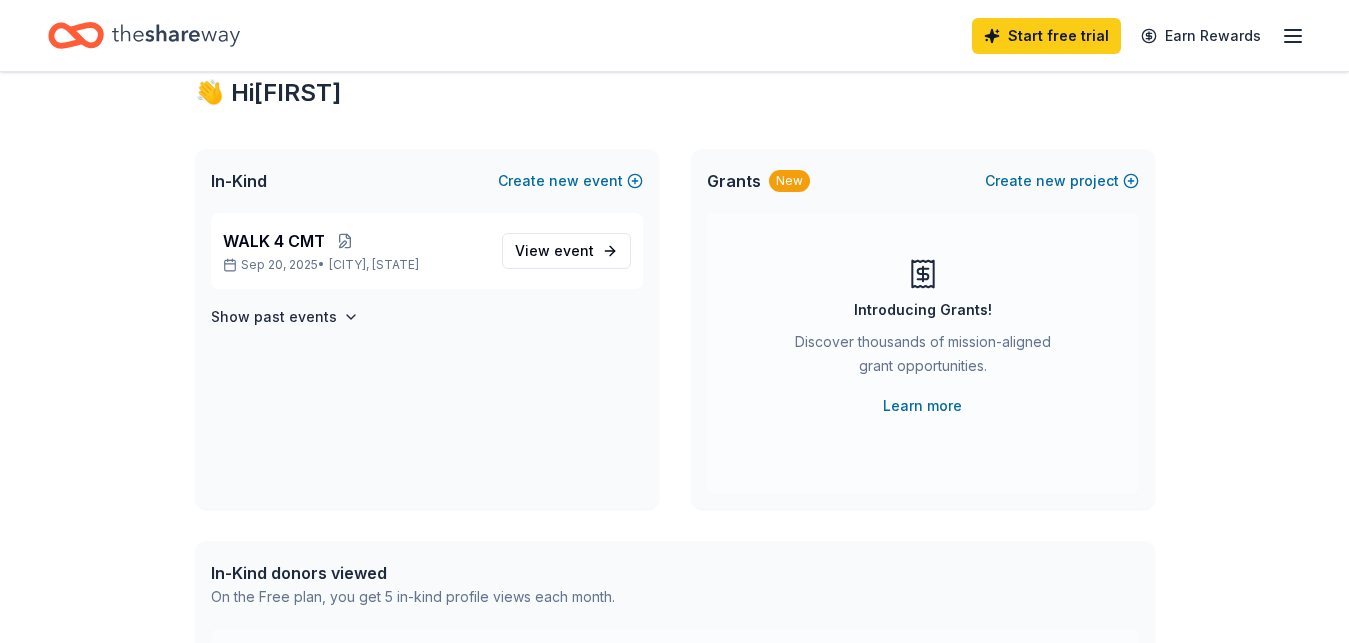 scroll, scrollTop: 55, scrollLeft: 0, axis: vertical 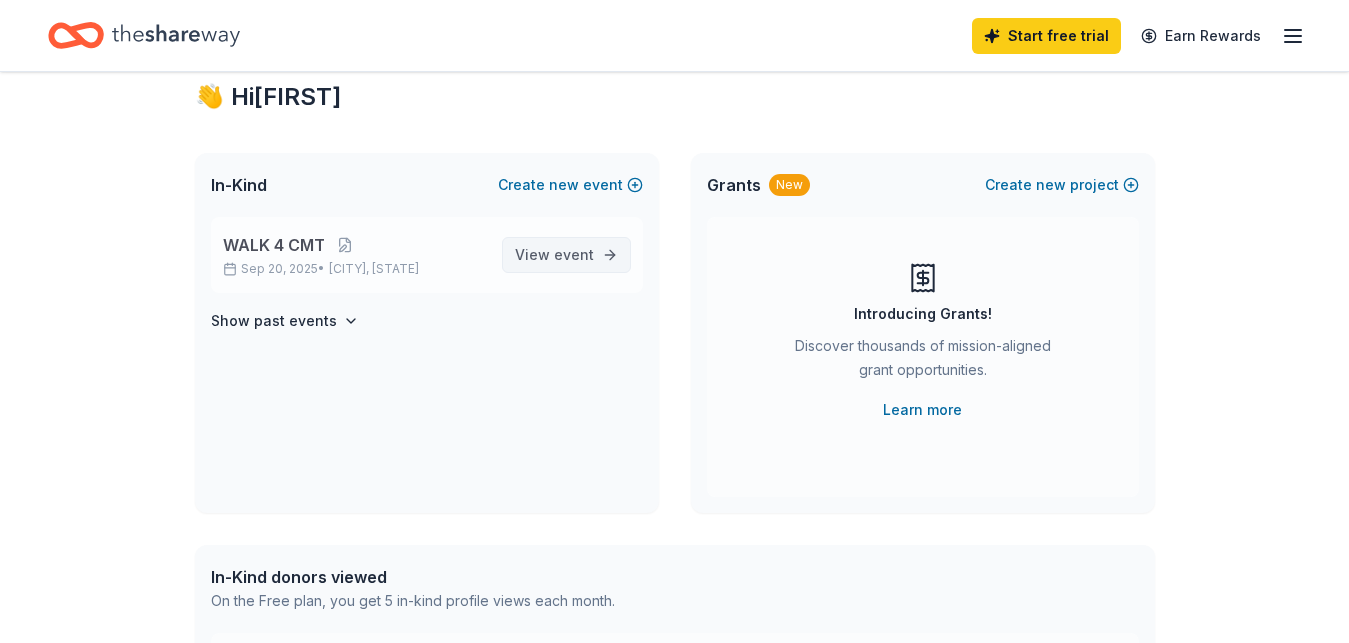 click on "event" at bounding box center (574, 254) 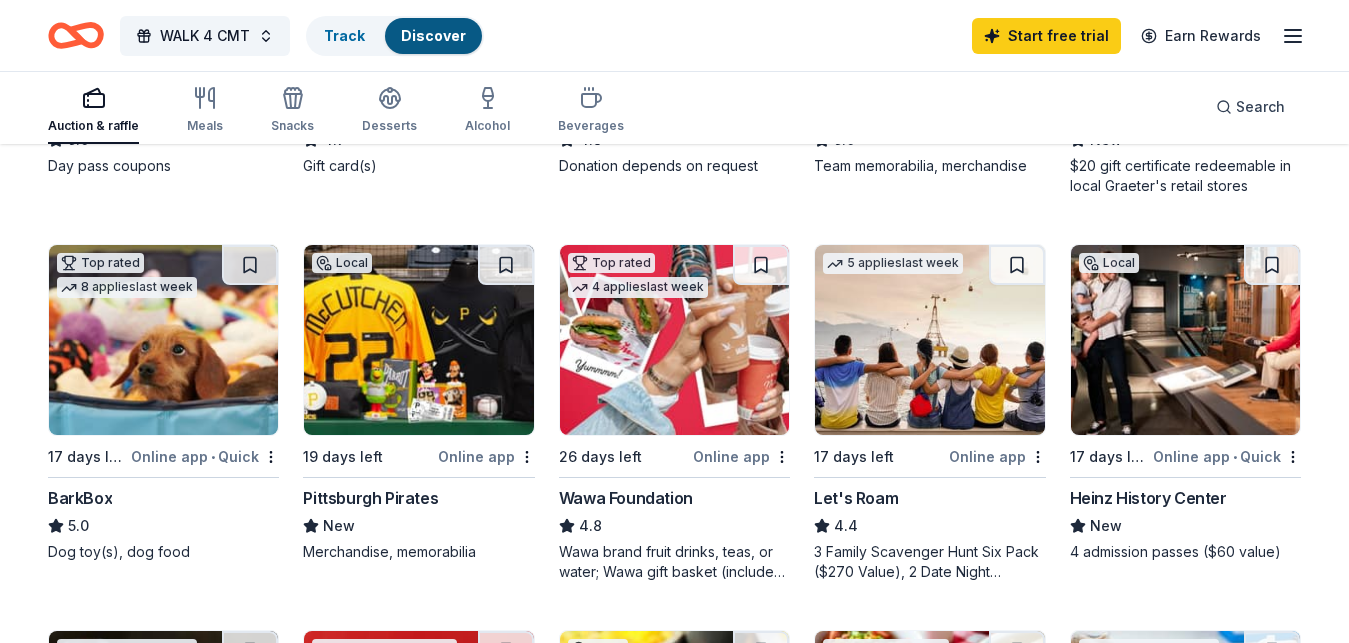scroll, scrollTop: 561, scrollLeft: 0, axis: vertical 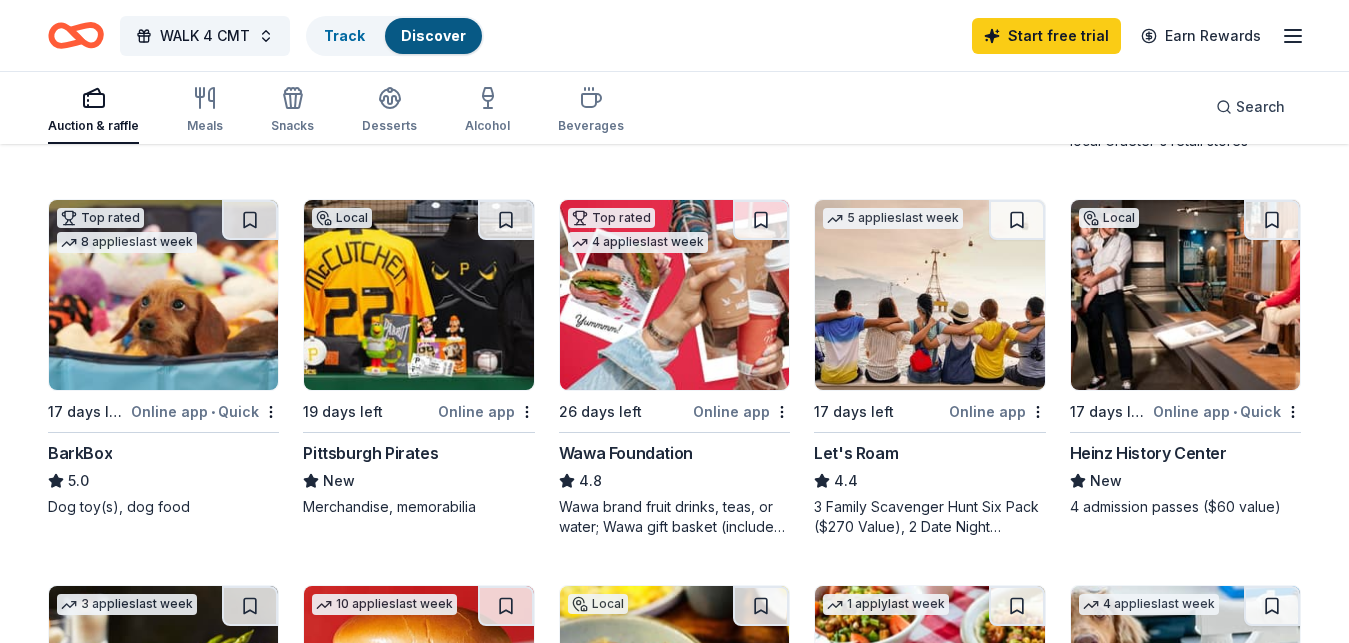 click on "Online app • Quick" at bounding box center [1227, 411] 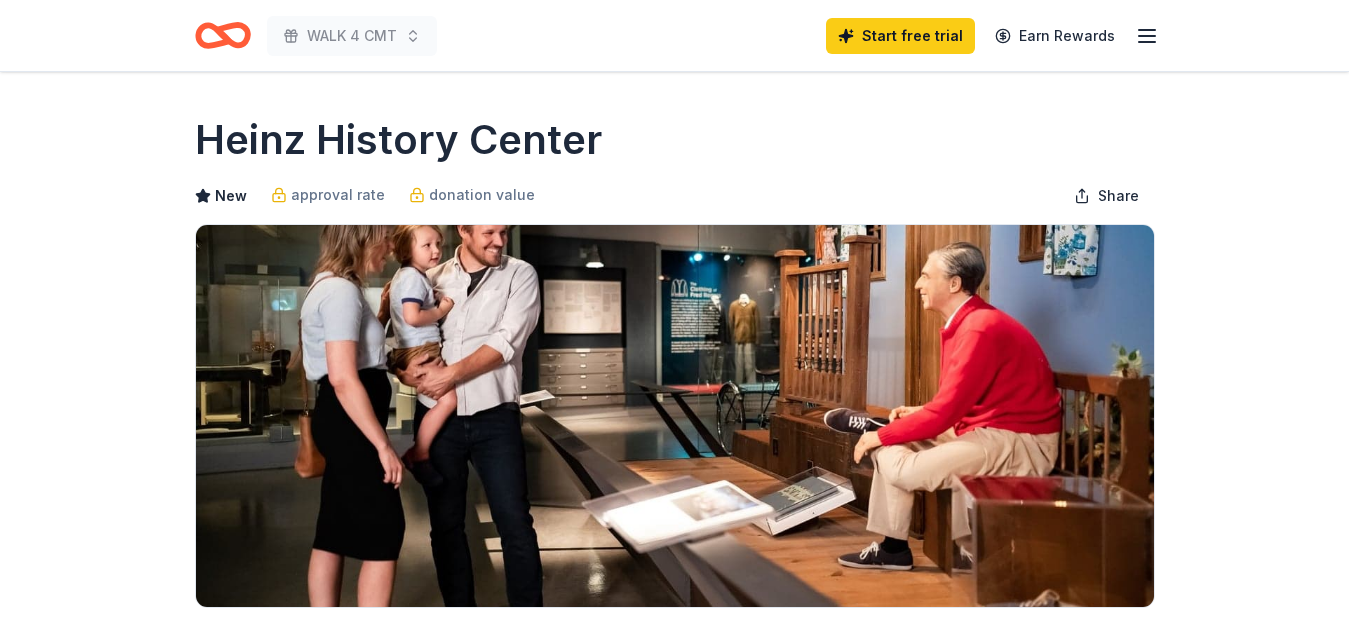 scroll, scrollTop: 0, scrollLeft: 0, axis: both 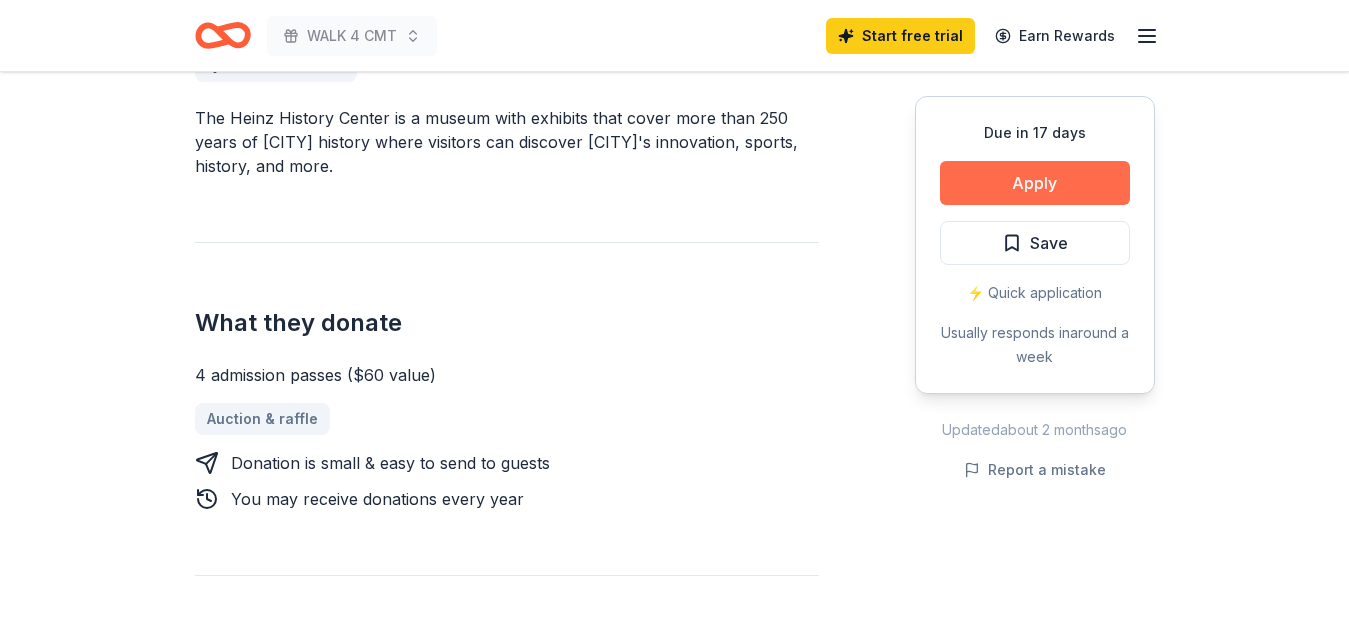 click on "Apply" at bounding box center [1035, 183] 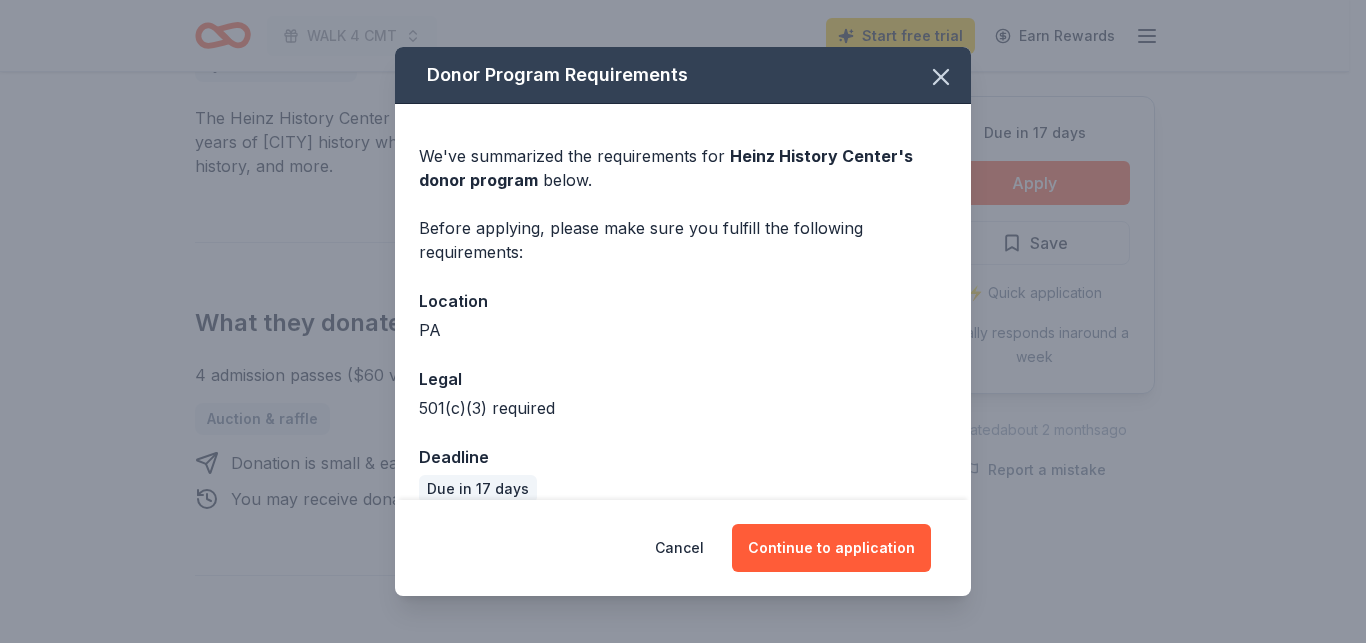 scroll, scrollTop: 26, scrollLeft: 0, axis: vertical 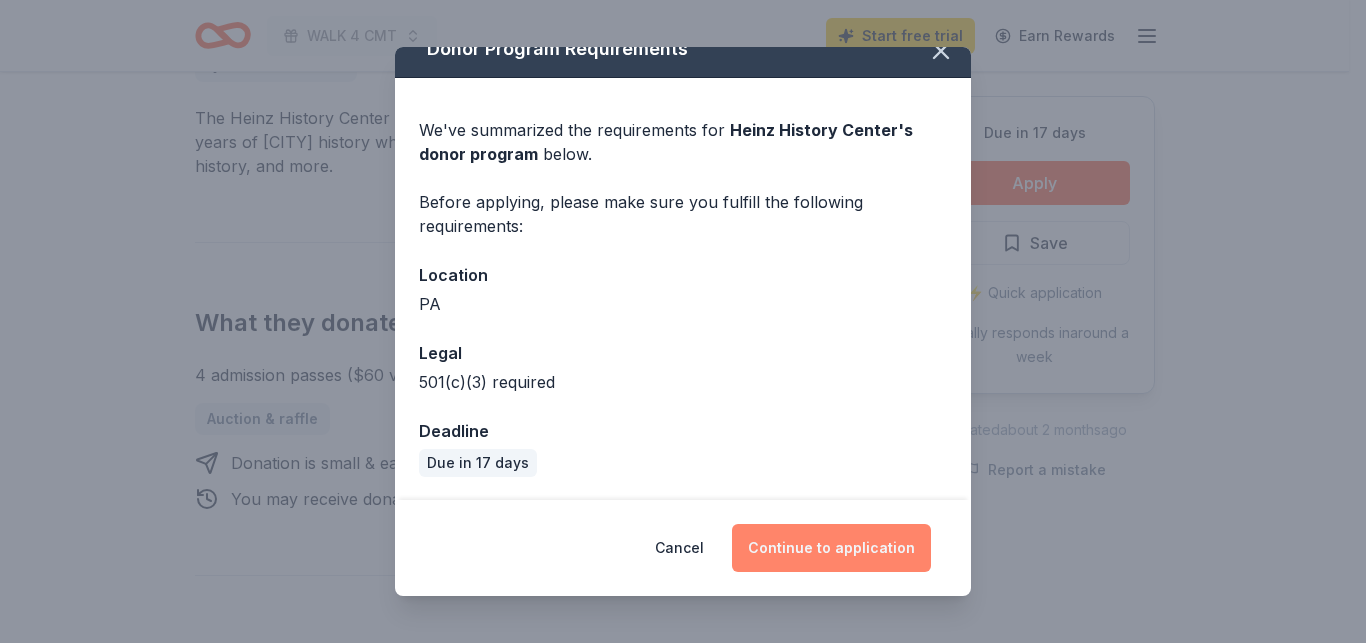 click on "Continue to application" at bounding box center [831, 548] 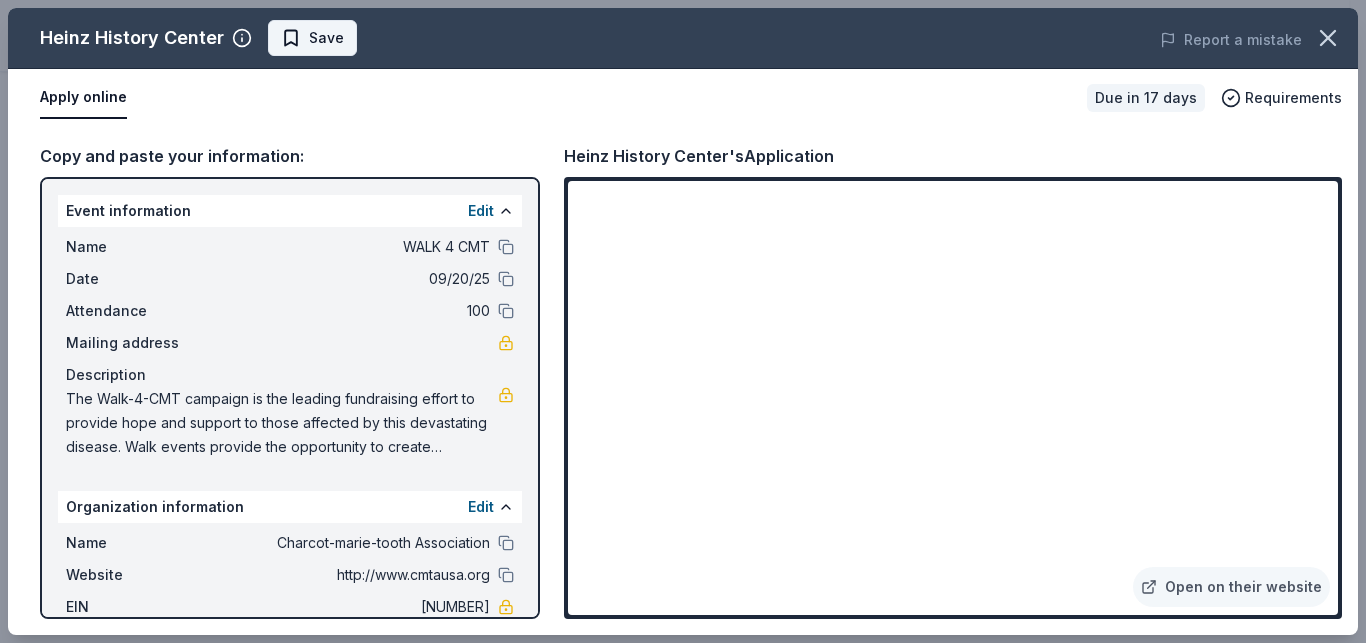 click on "Save" at bounding box center [326, 38] 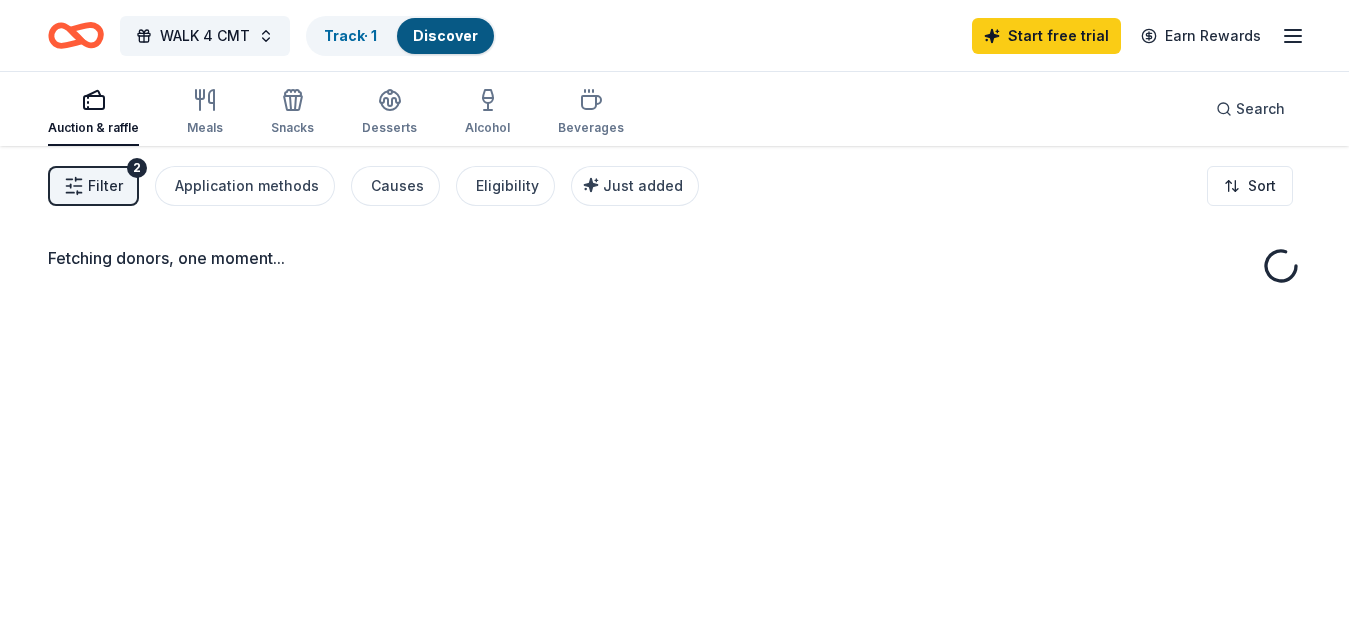 scroll, scrollTop: 0, scrollLeft: 0, axis: both 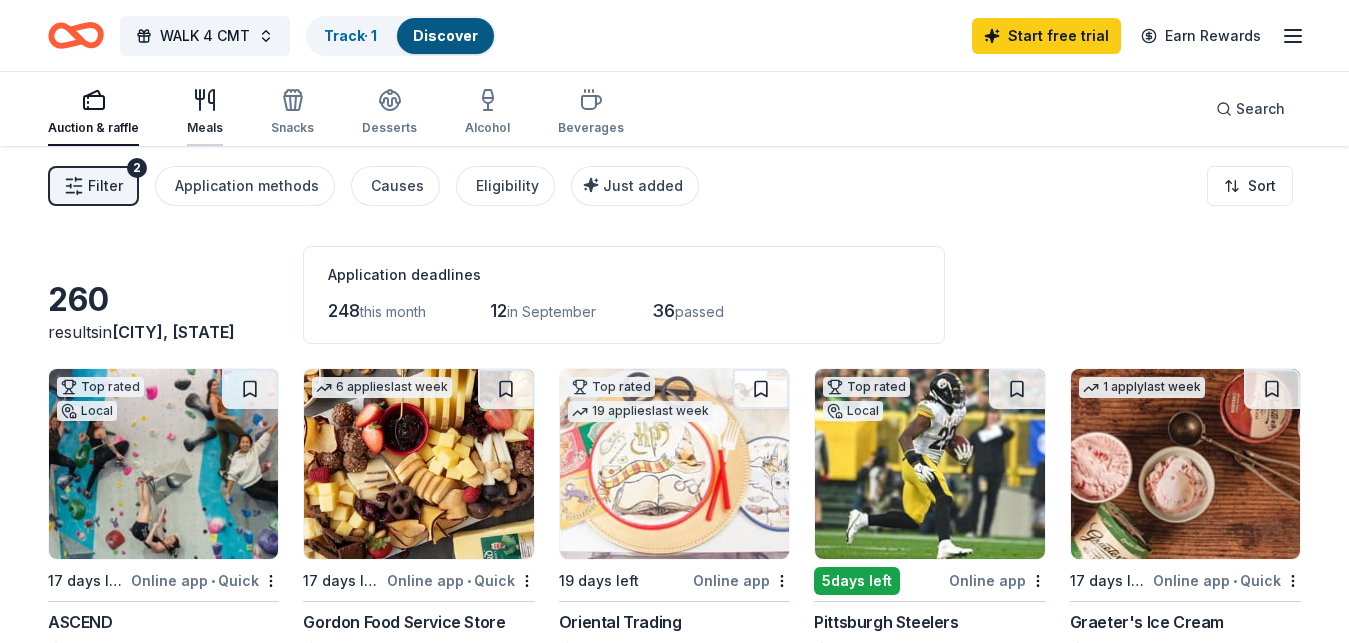 click at bounding box center [205, 100] 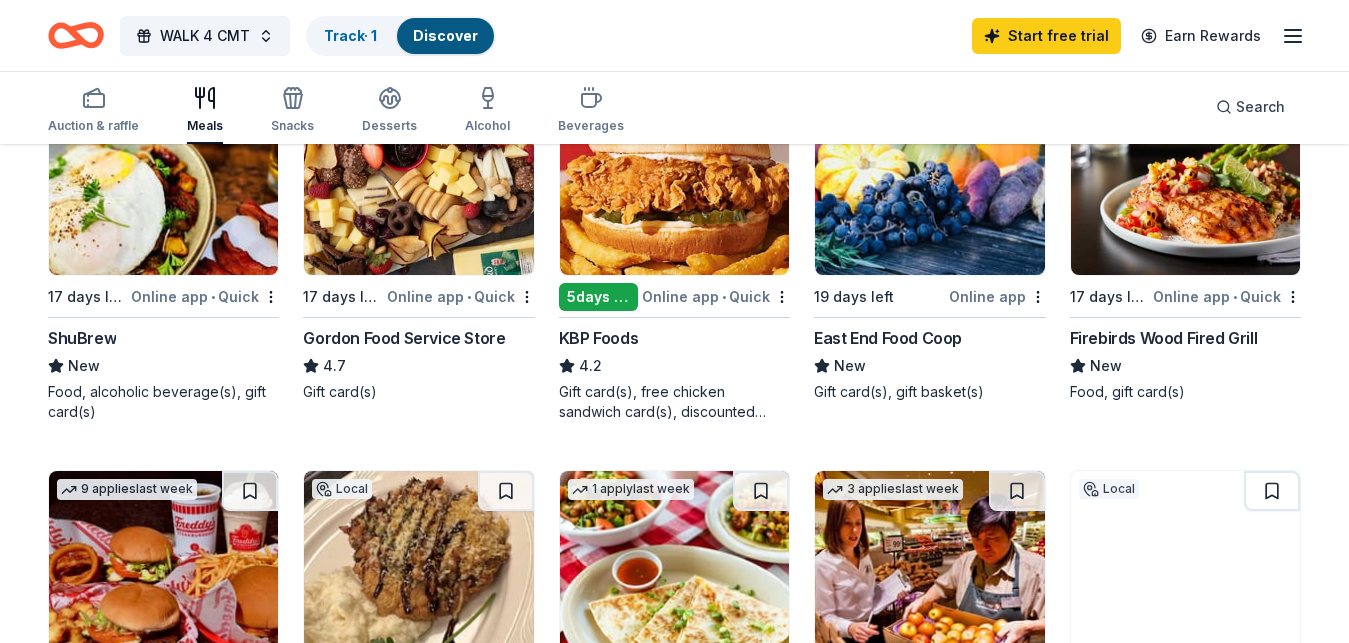 scroll, scrollTop: 293, scrollLeft: 0, axis: vertical 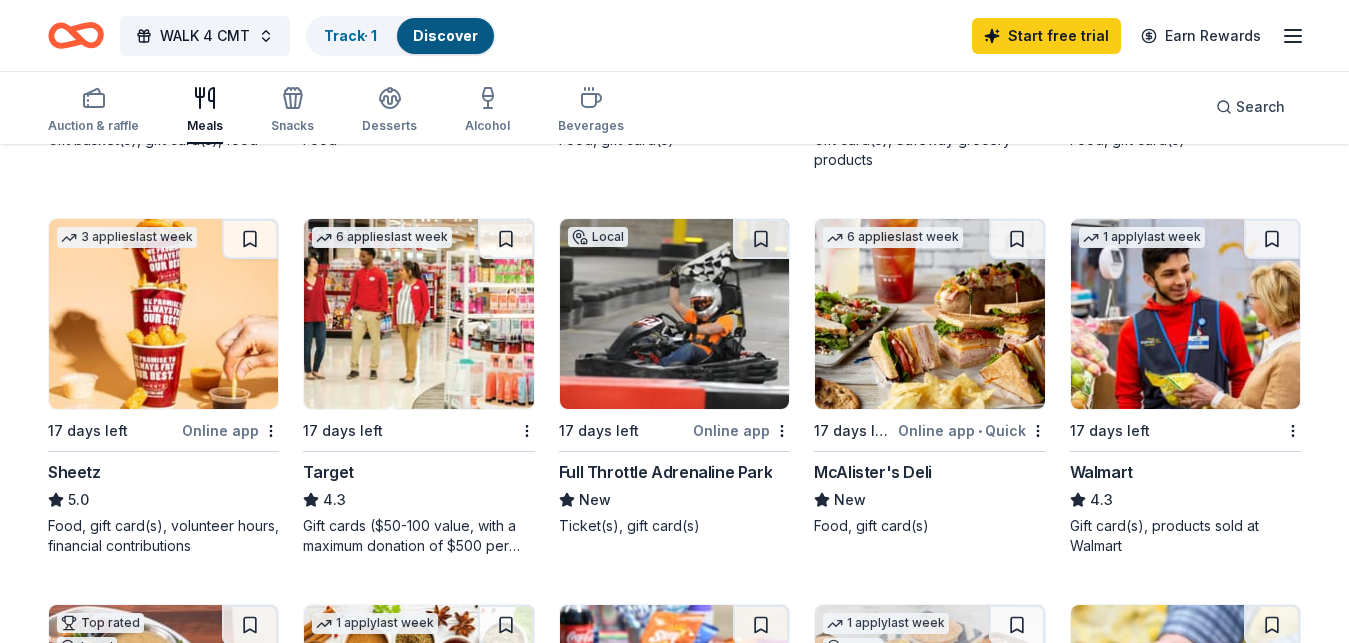 click on "Walmart" at bounding box center (1101, 472) 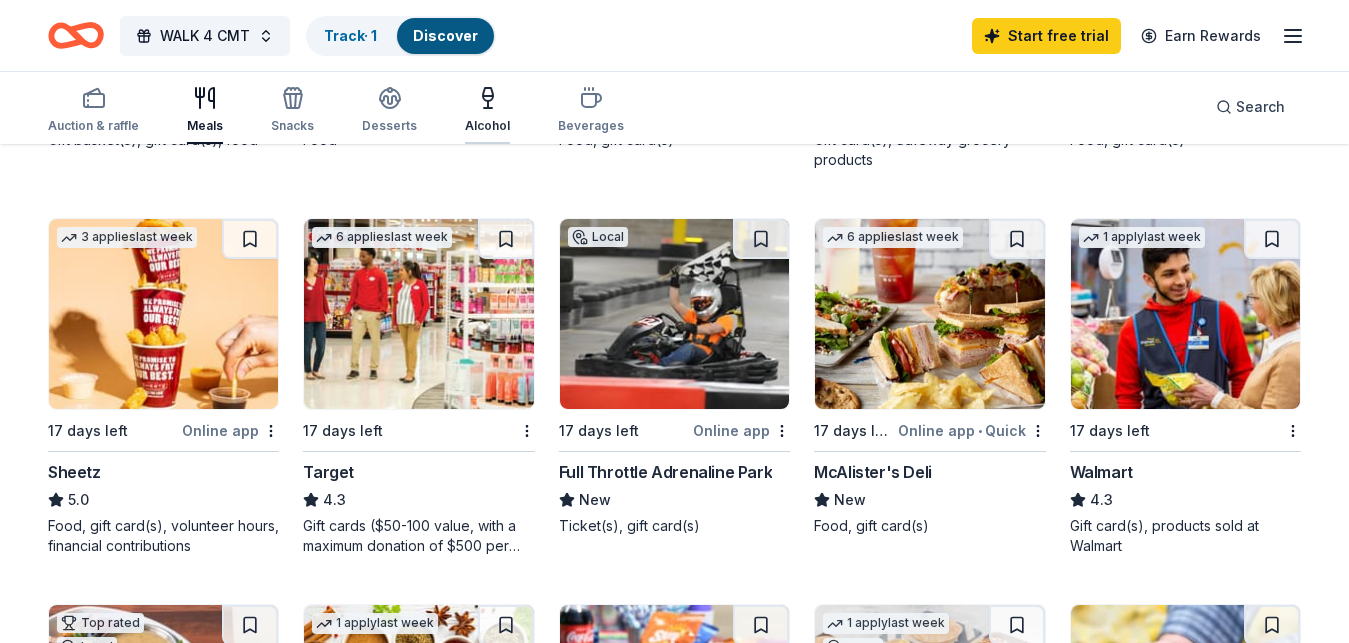 click on "Alcohol" at bounding box center [487, 126] 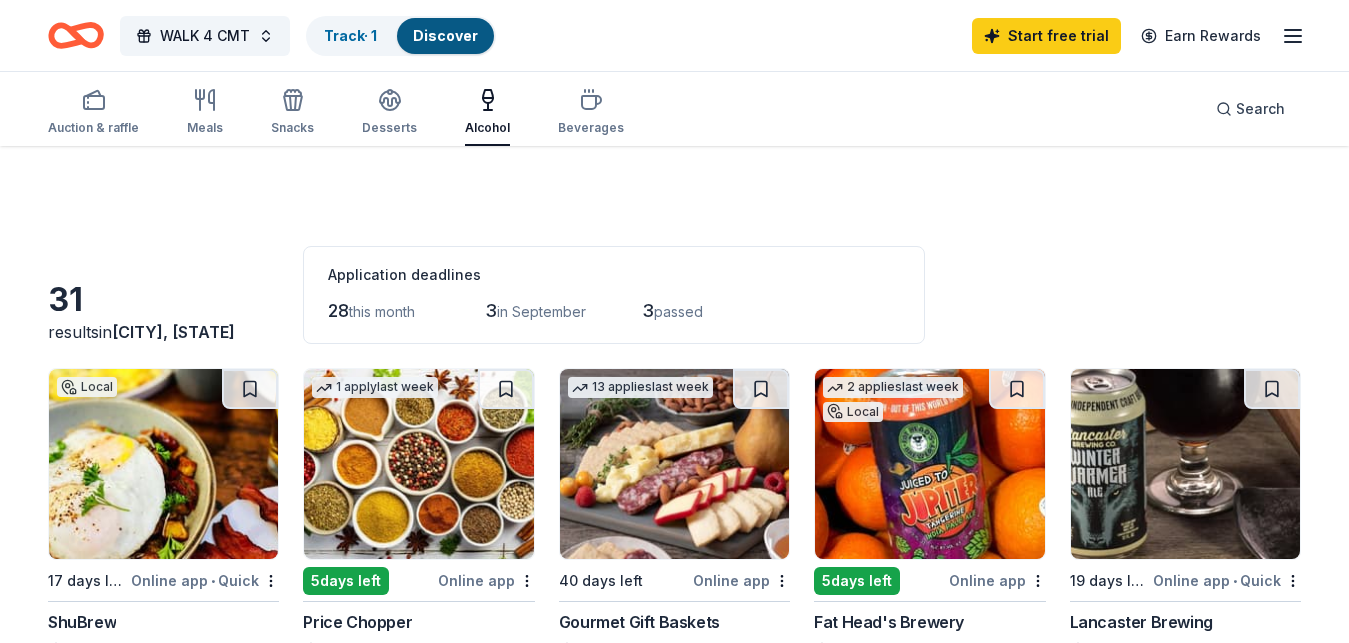 scroll, scrollTop: 609, scrollLeft: 0, axis: vertical 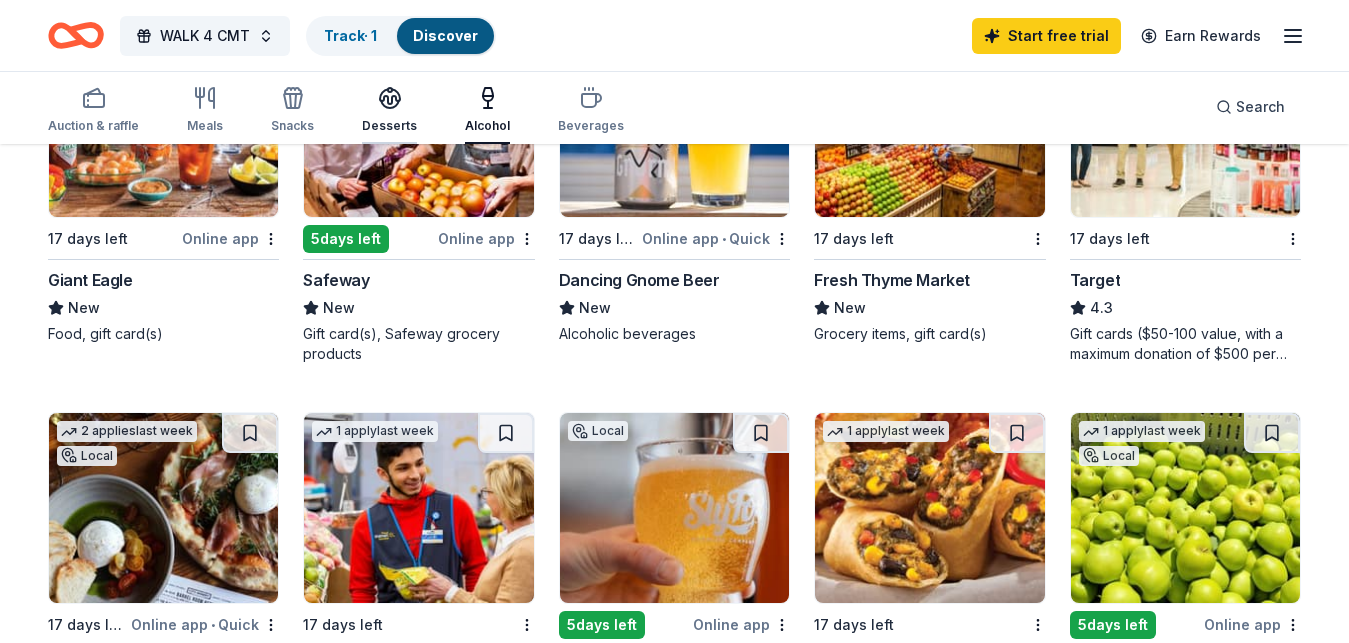 click on "Desserts" at bounding box center (389, 110) 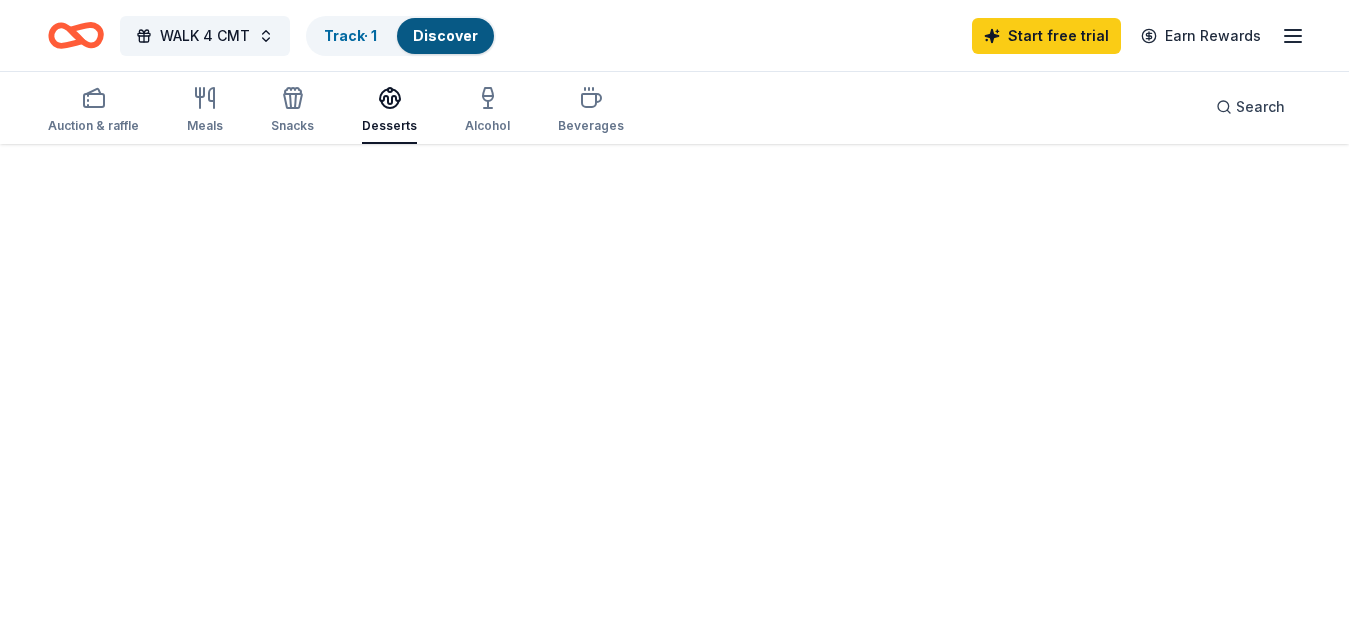 scroll, scrollTop: 0, scrollLeft: 0, axis: both 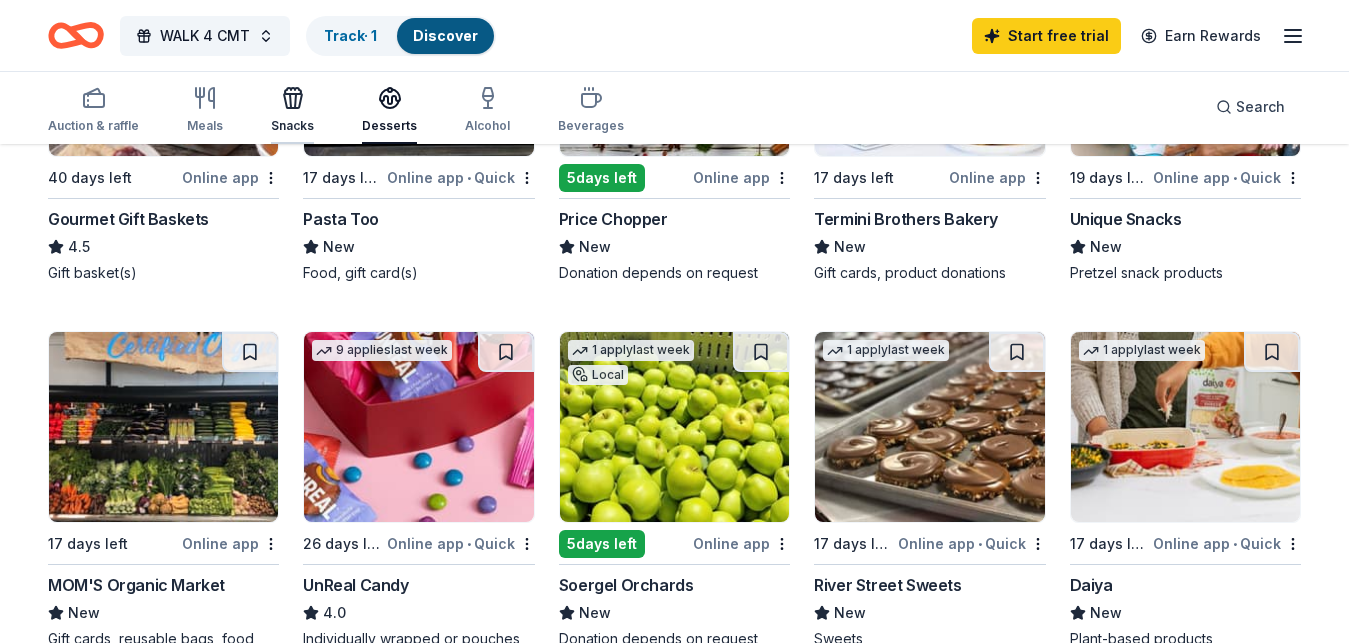 click on "Snacks" at bounding box center (292, 110) 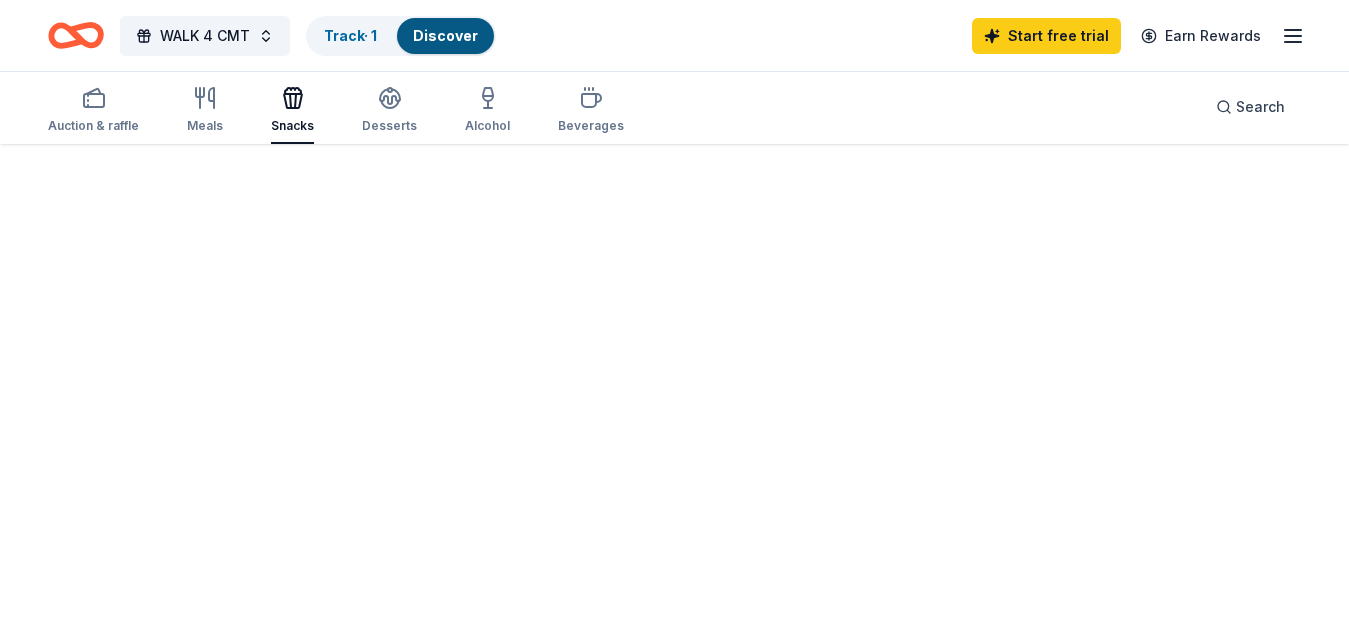 scroll, scrollTop: 0, scrollLeft: 0, axis: both 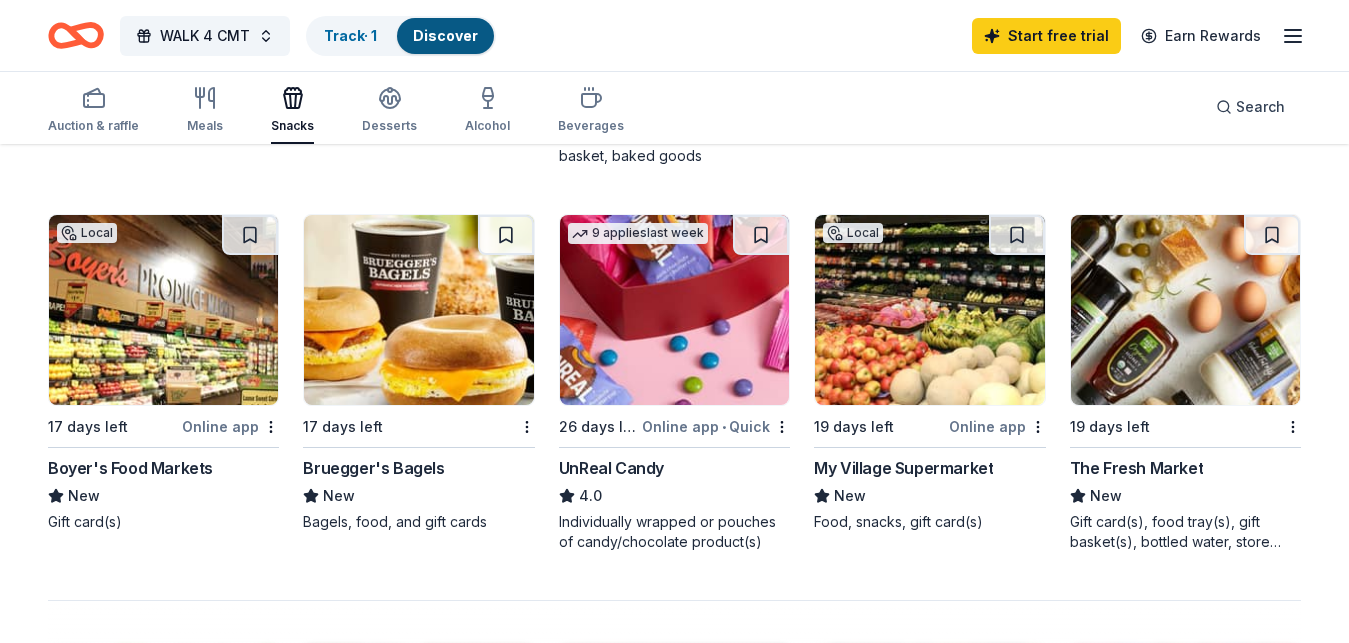 click at bounding box center [418, 310] 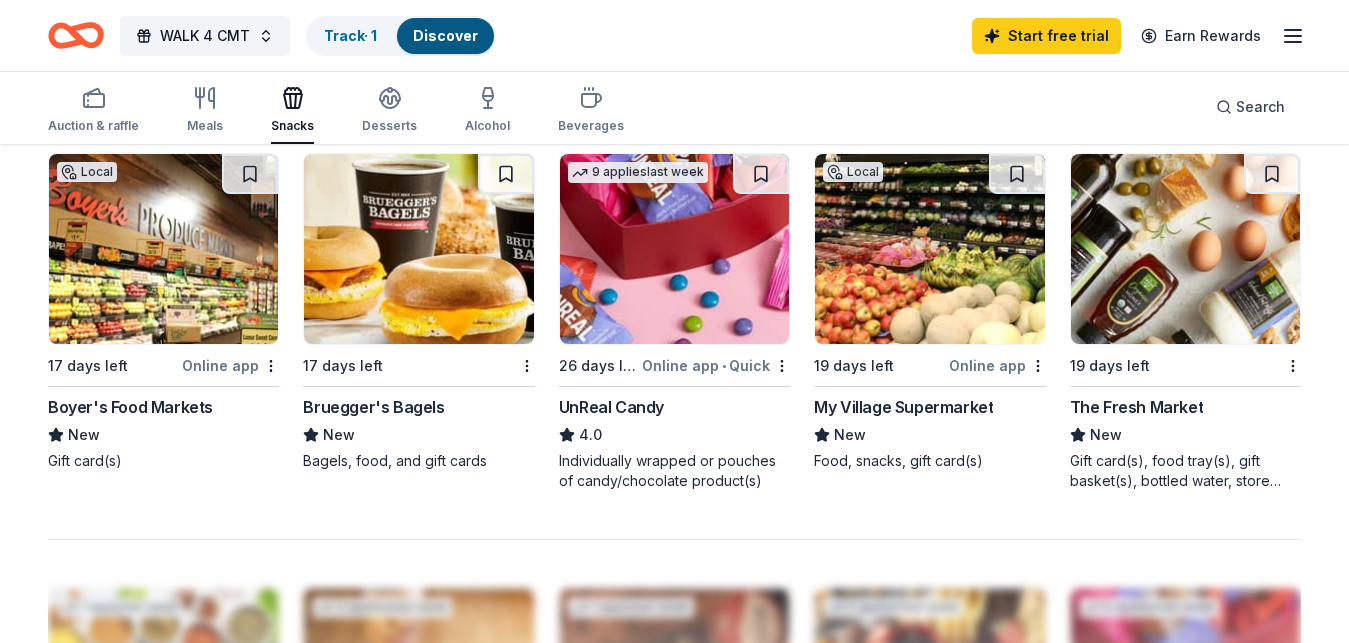 scroll, scrollTop: 1357, scrollLeft: 0, axis: vertical 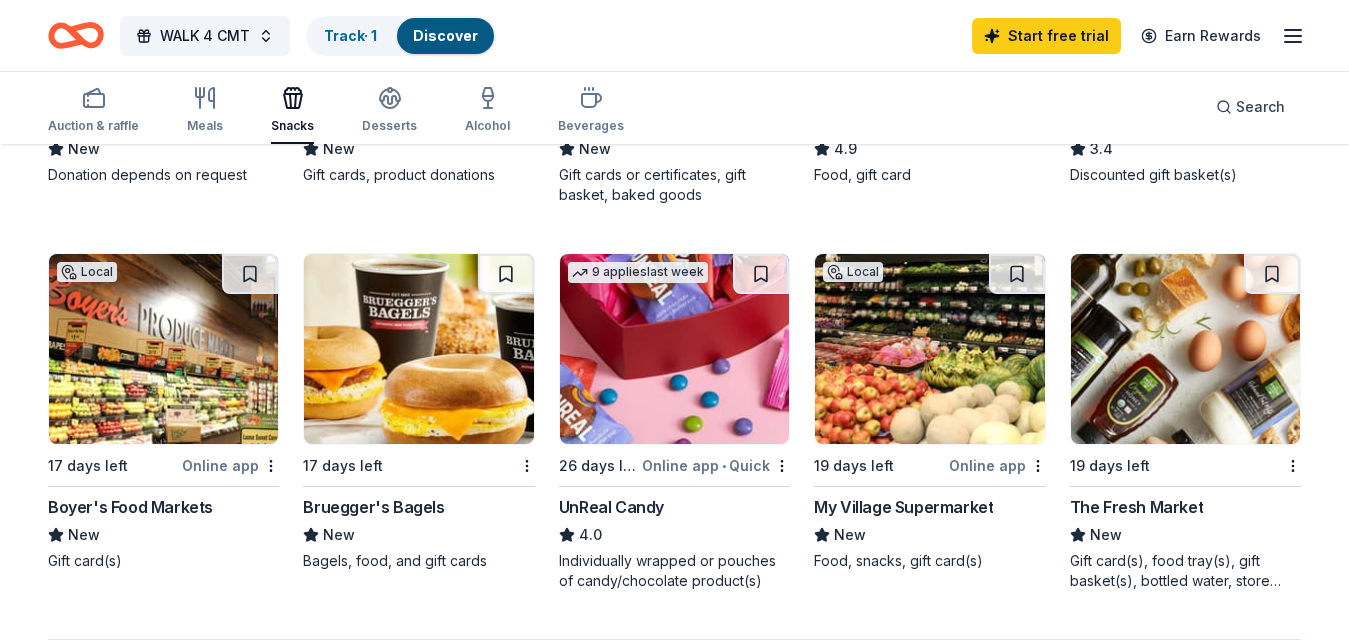 click on "The Fresh Market" at bounding box center [1137, 507] 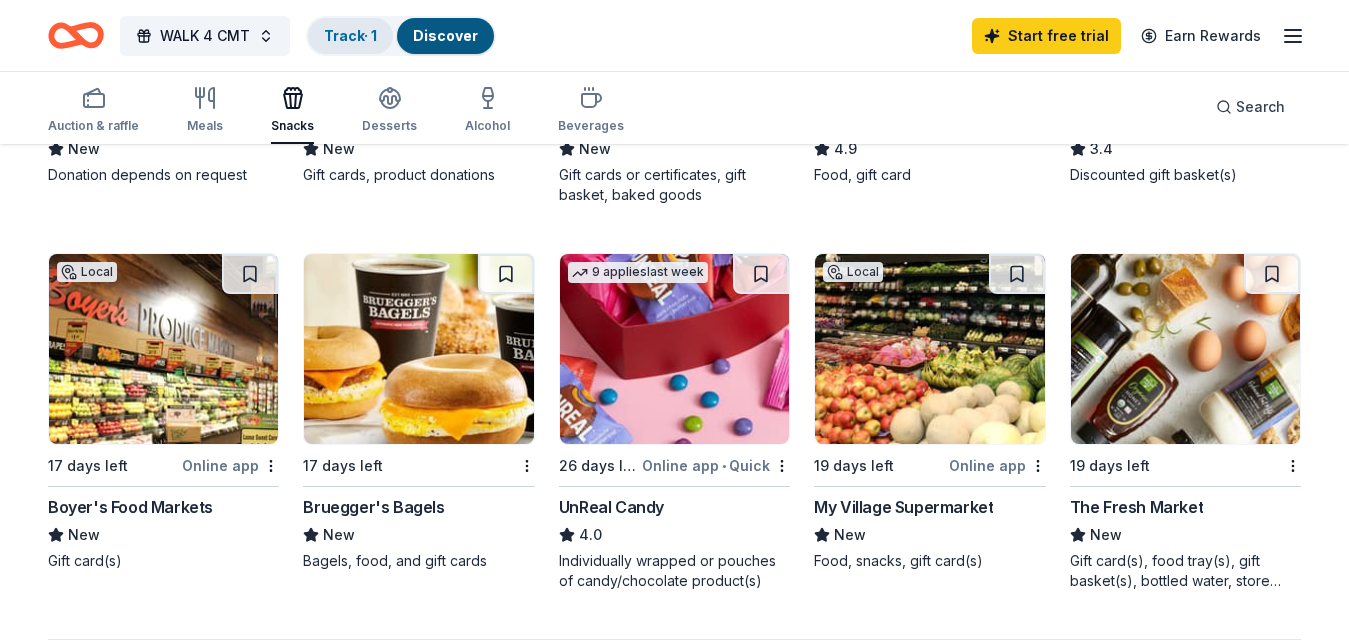 click on "Track  · 1" at bounding box center (350, 35) 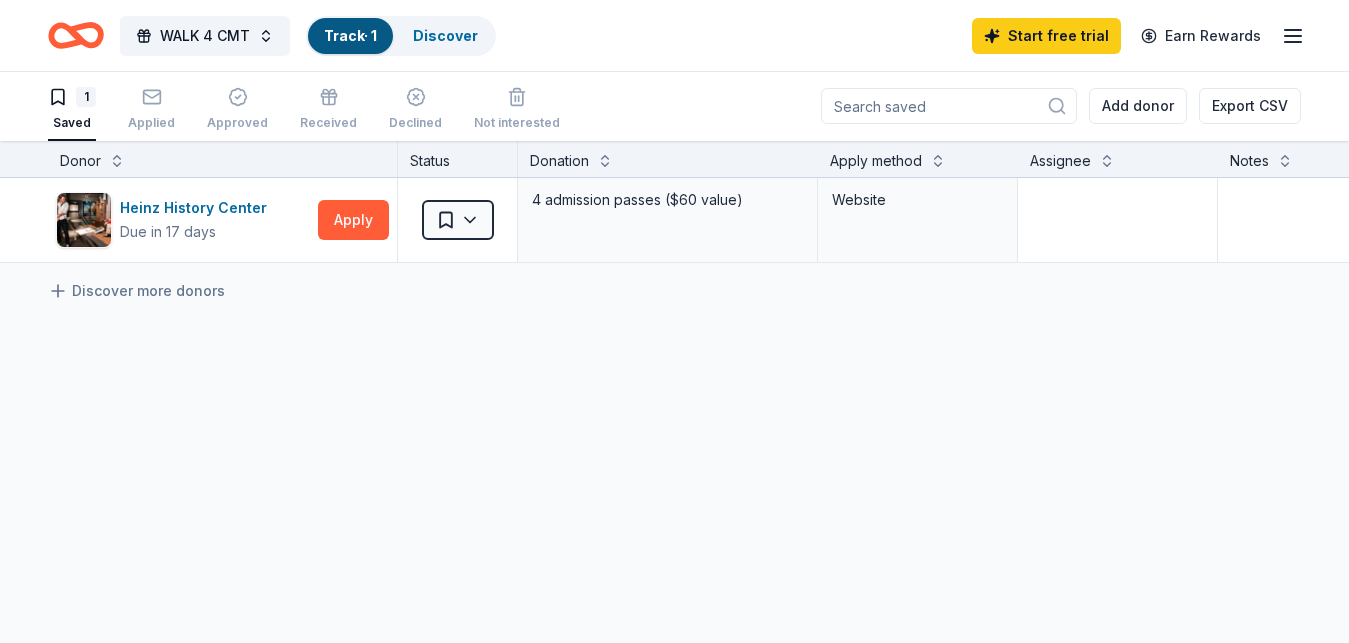 scroll, scrollTop: 0, scrollLeft: 0, axis: both 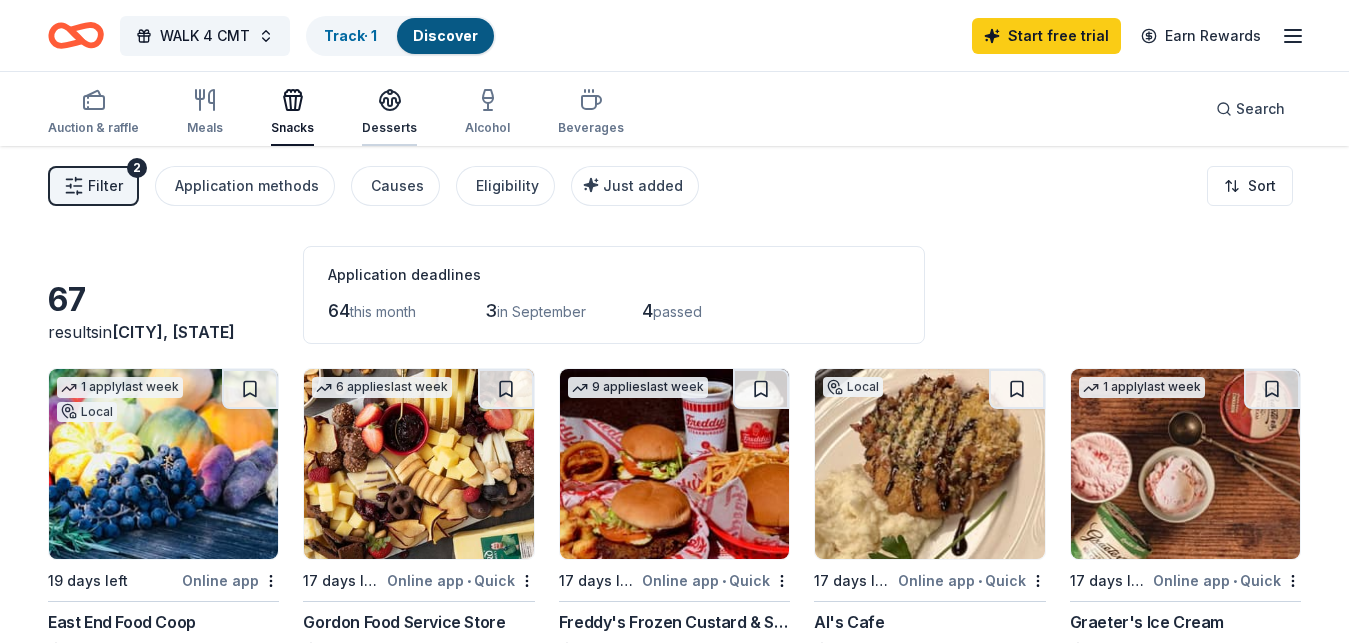 click 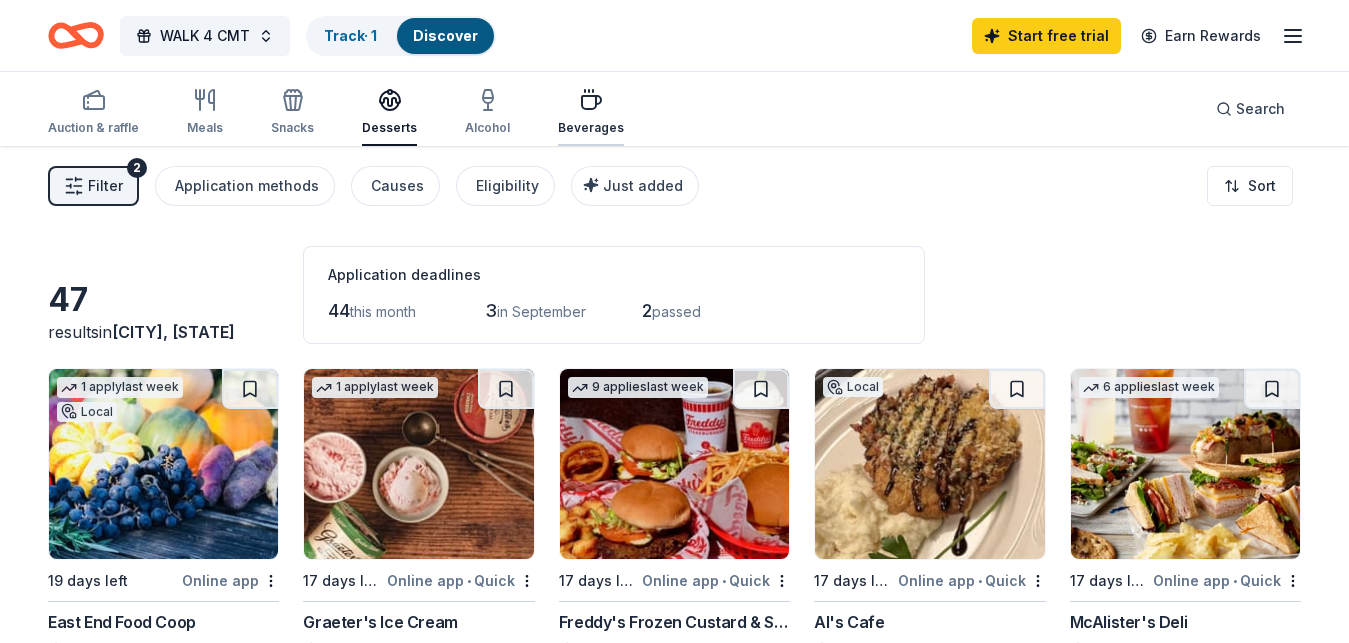 click on "Beverages" at bounding box center [591, 112] 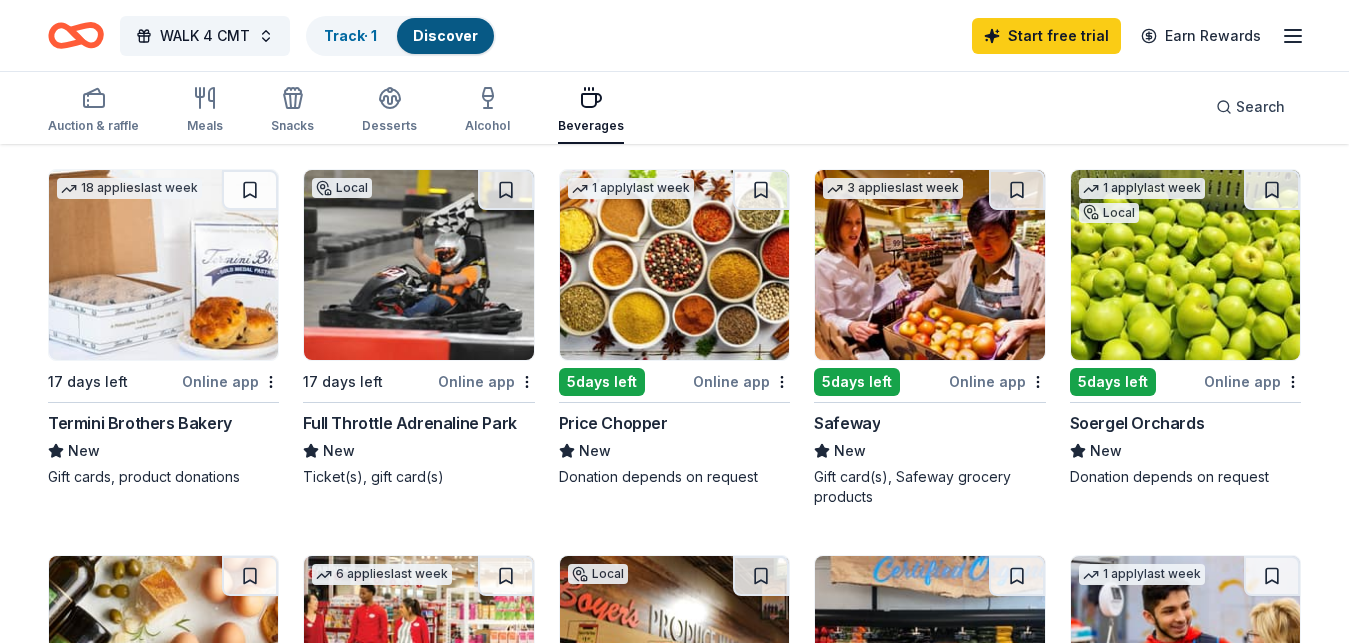 scroll, scrollTop: 590, scrollLeft: 0, axis: vertical 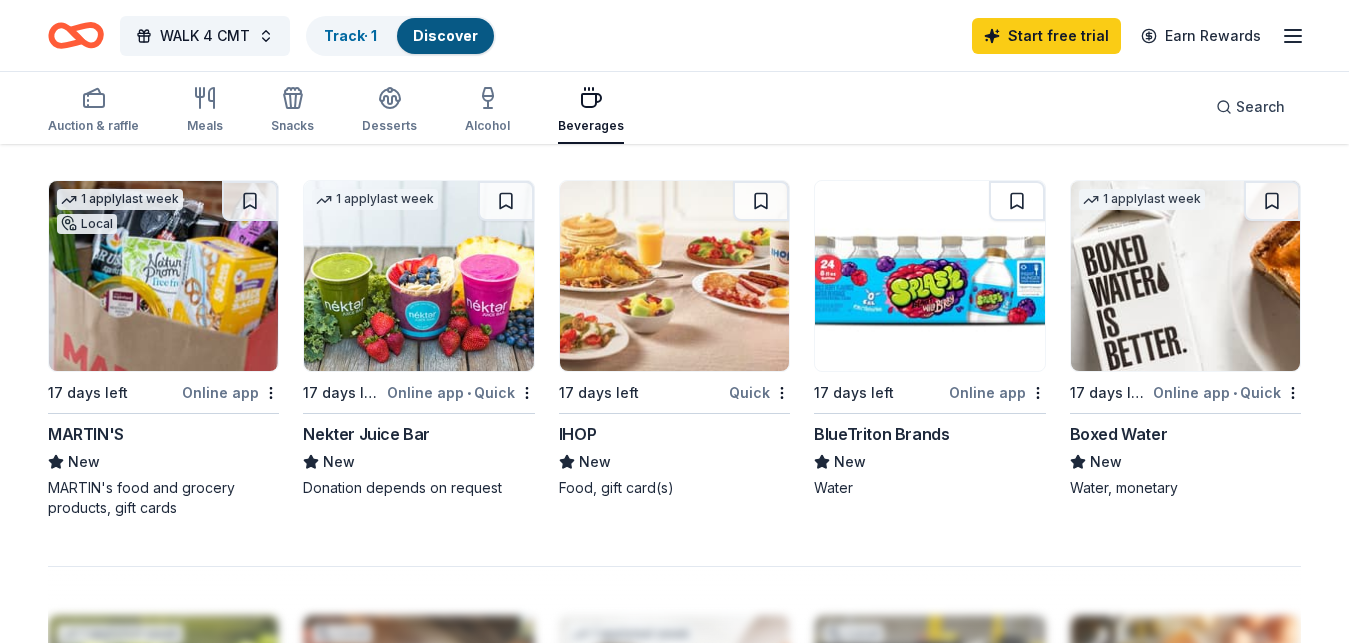 click on "Quick" at bounding box center [759, 392] 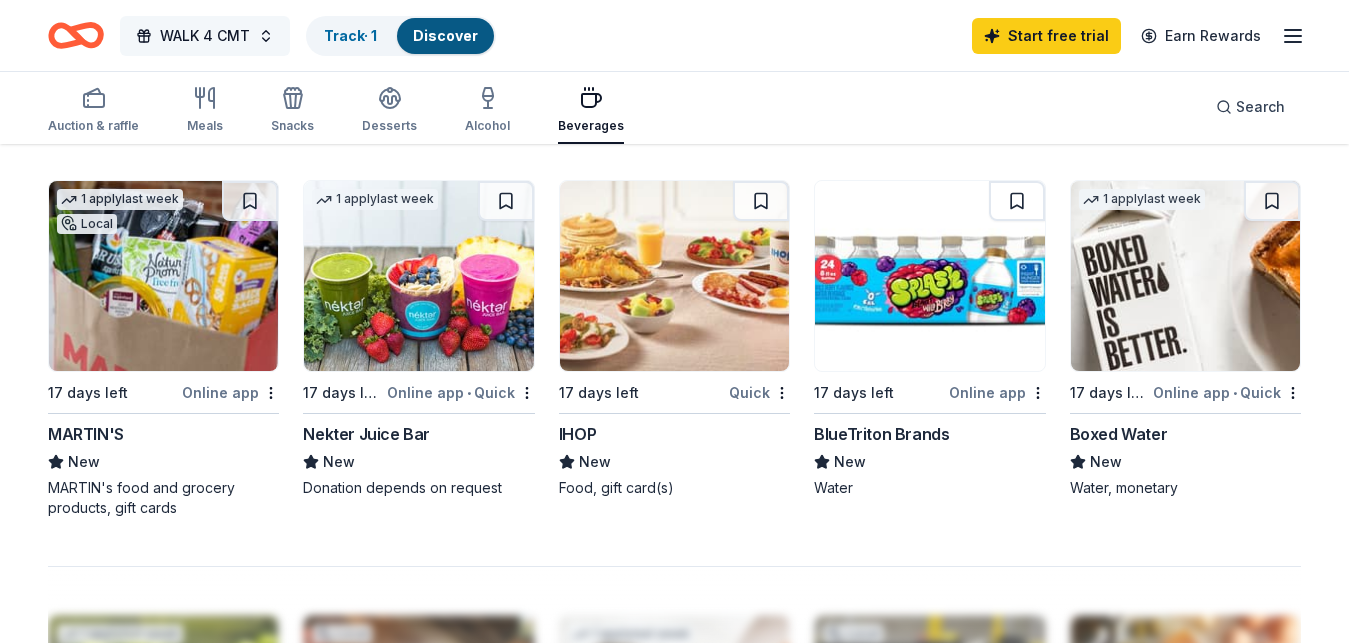 click on "WALK 4 CMT" at bounding box center (205, 36) 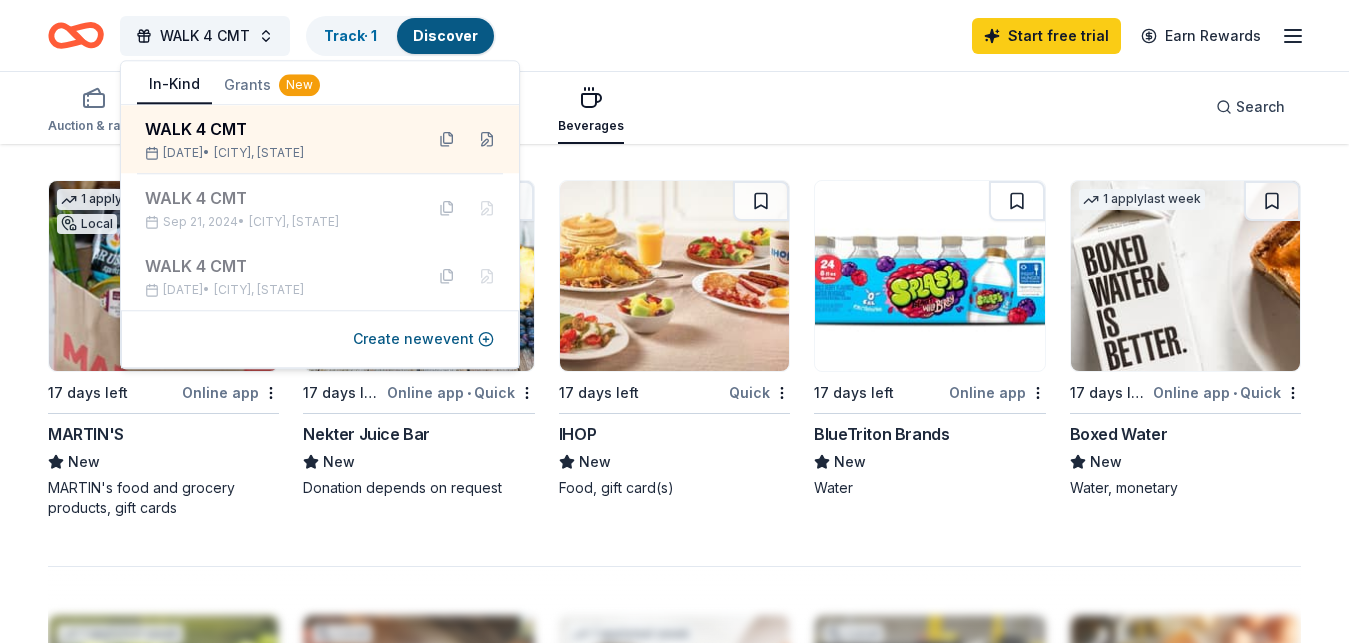 click on "WALK 4 CMT Track  · 1 Discover Start free  trial Earn Rewards" at bounding box center [674, 35] 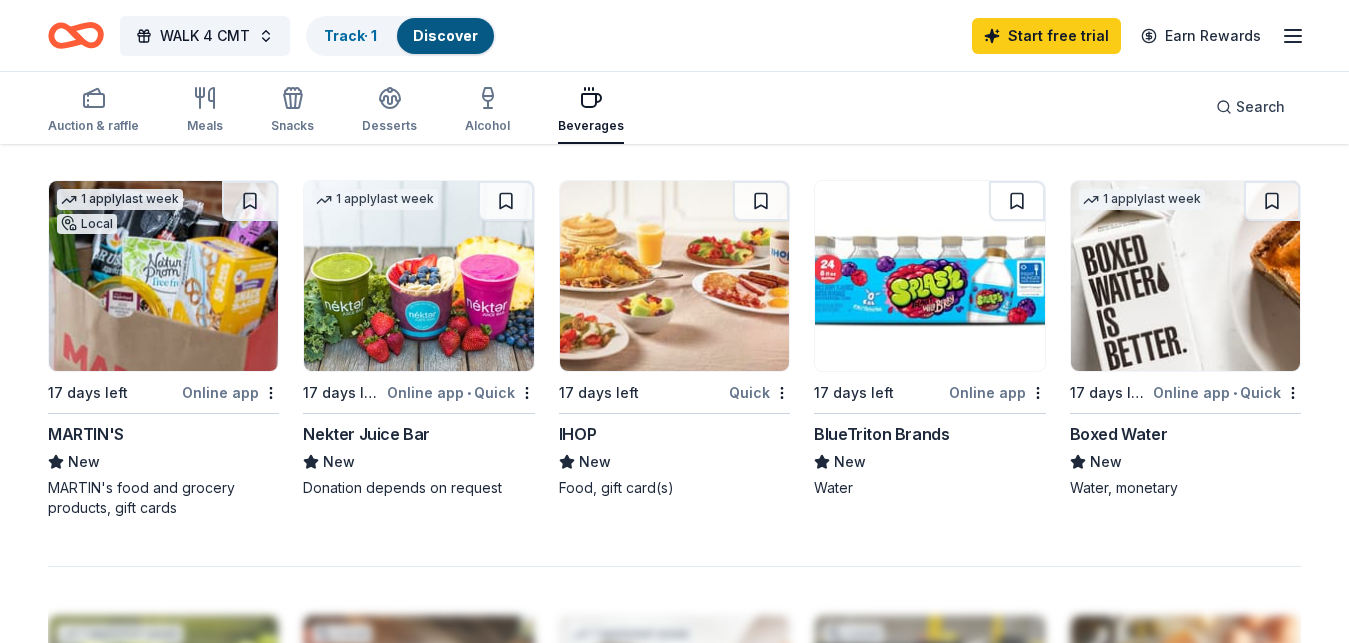 click on "Discover" at bounding box center (445, 35) 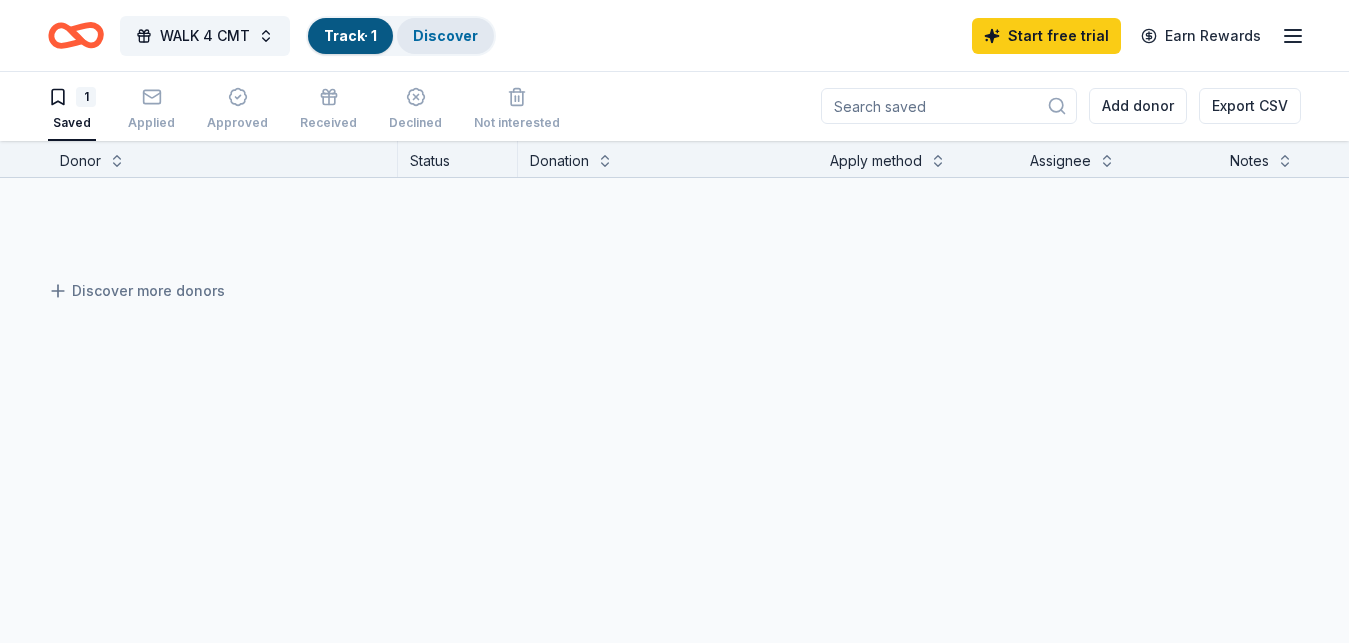 scroll, scrollTop: 1, scrollLeft: 0, axis: vertical 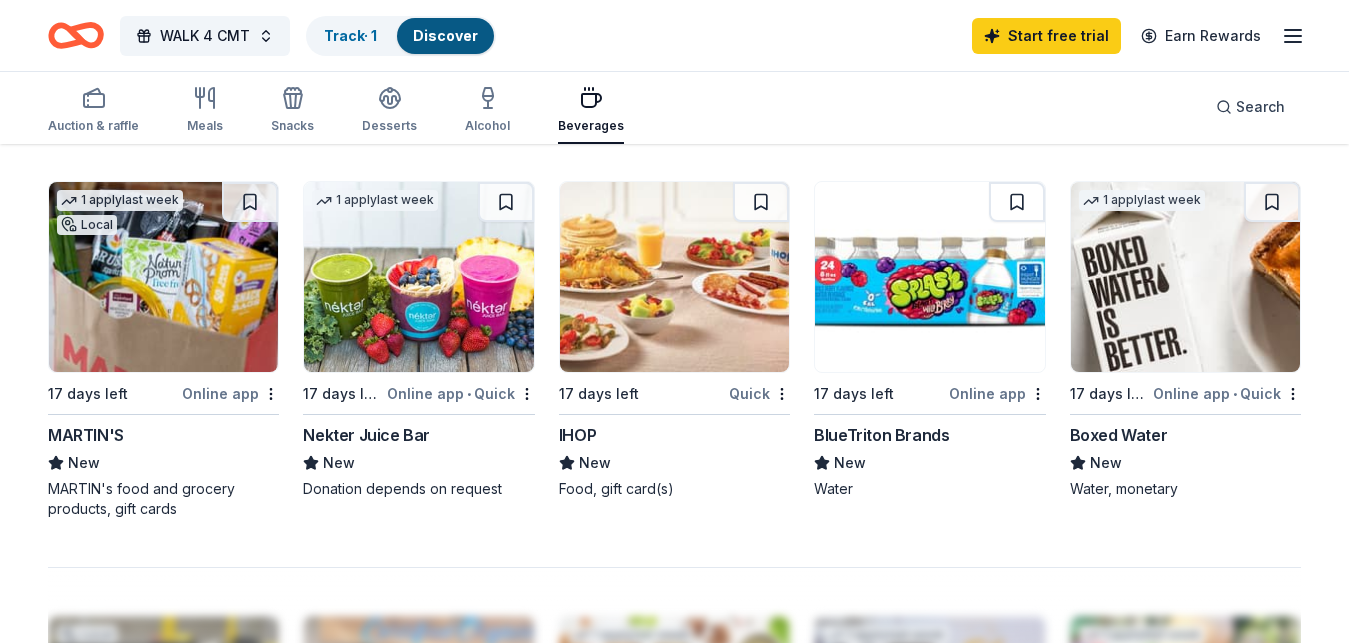 click on "Boxed Water" at bounding box center (1119, 435) 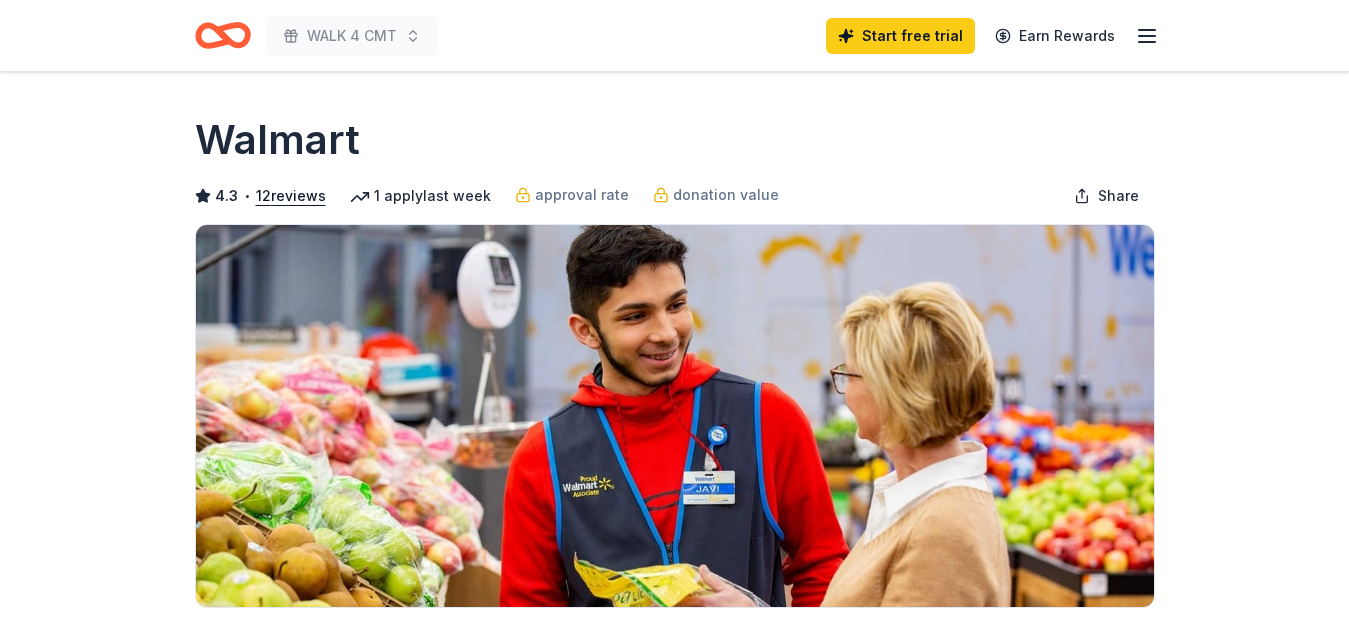 scroll, scrollTop: 0, scrollLeft: 0, axis: both 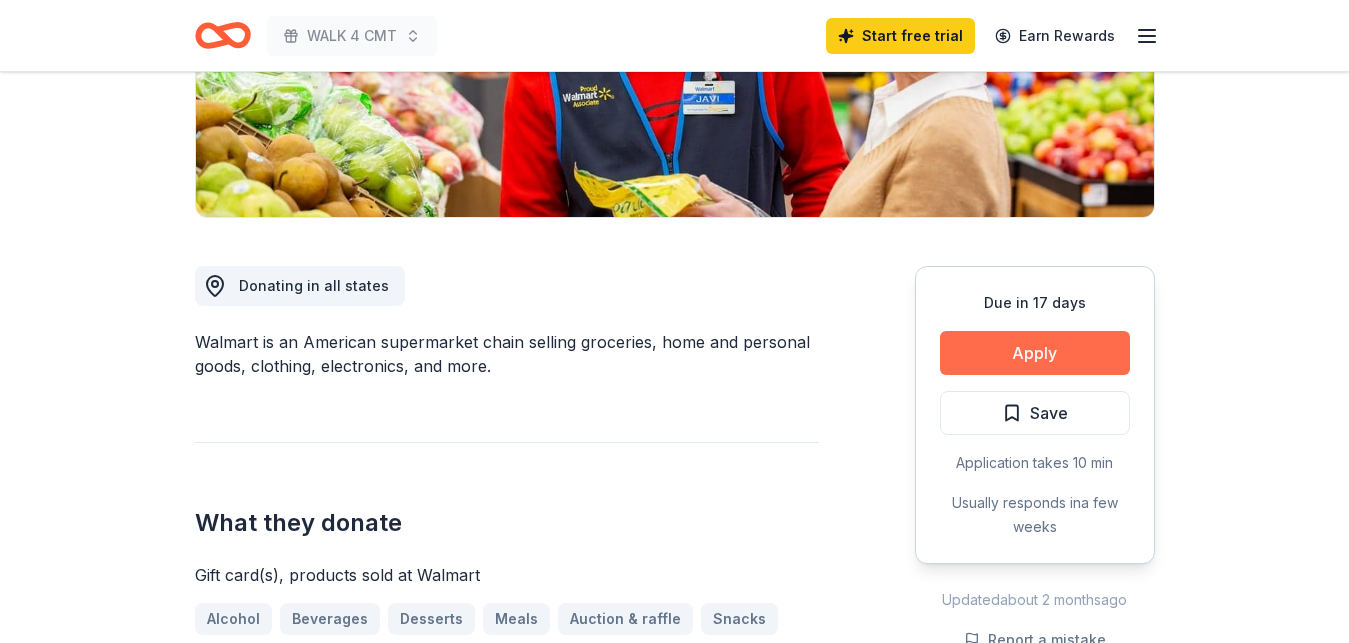 click on "Apply" at bounding box center (1035, 353) 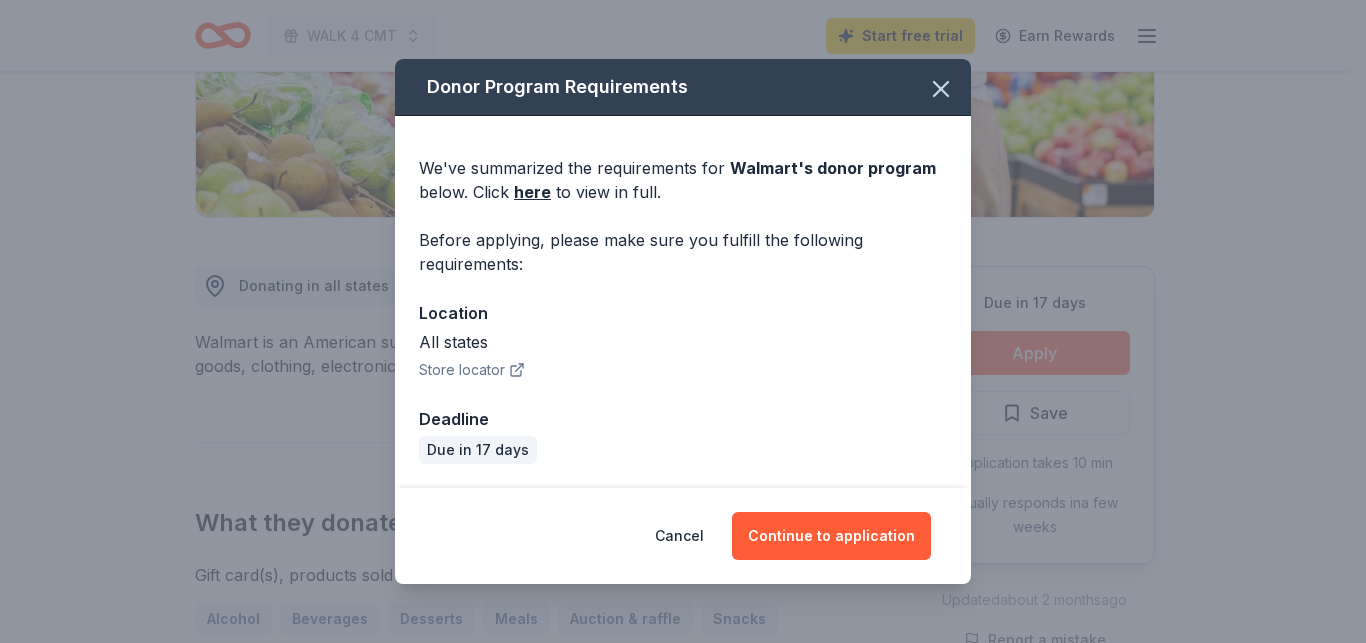 click on "Donor Program Requirements We've summarized the requirements for   Walmart 's donor program   below.   Click   here   to view in full. Before applying, please make sure you fulfill the following requirements: Location All states Store locator  Deadline Due in 17 days Cancel Continue to application" at bounding box center (683, 321) 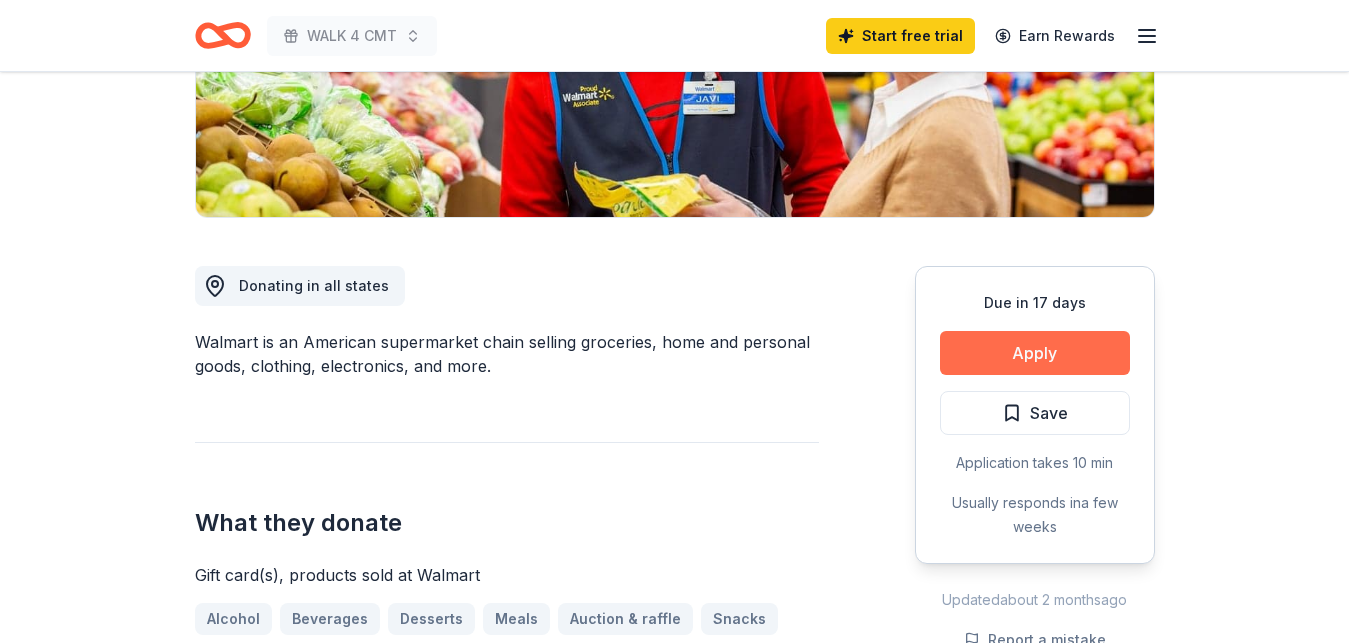 click on "Apply" at bounding box center [1035, 353] 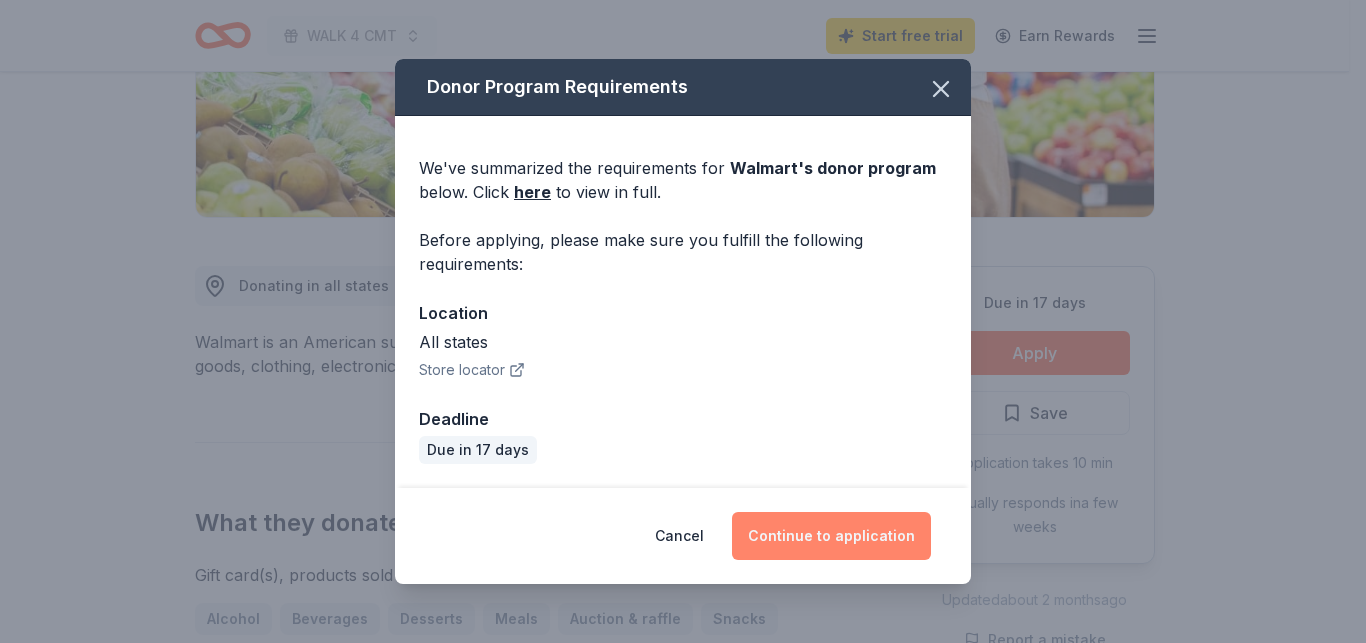 click on "Continue to application" at bounding box center (831, 536) 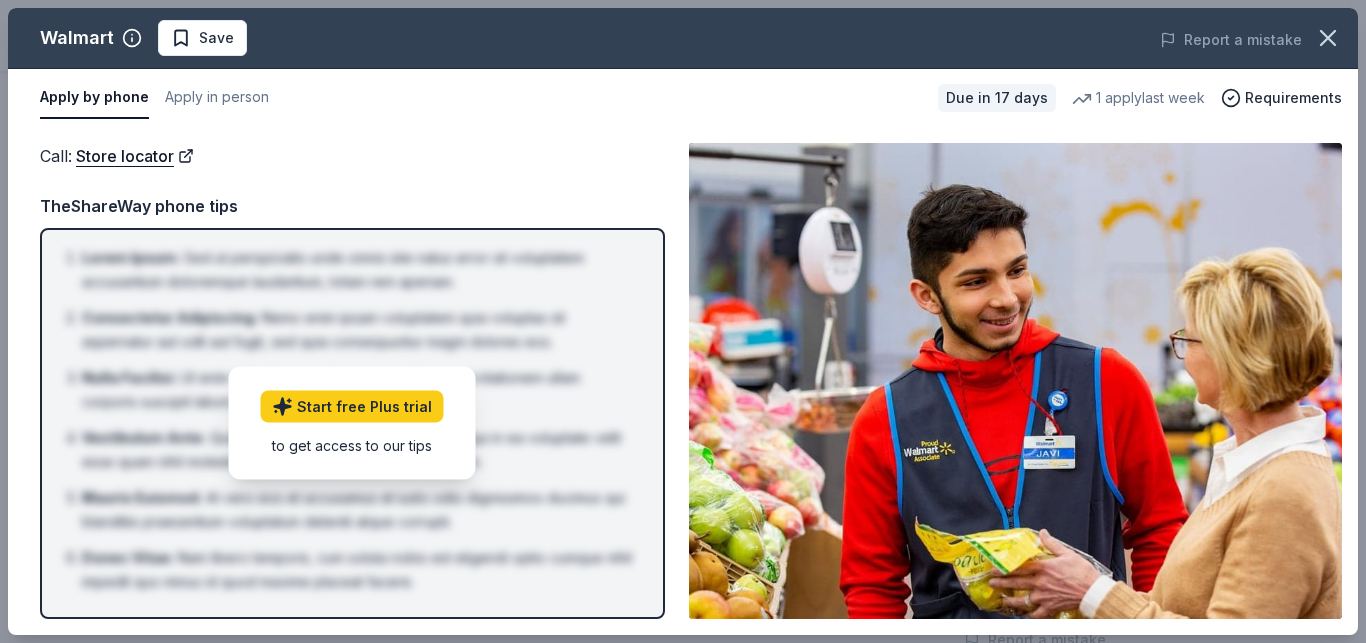 click on "Call : Store locator Call : Store locator TheShareWay phone tips Lorem Ipsum :   Sed ut perspiciatis unde omnis iste natus error sit voluptatem accusantium doloremque laudantium, totam rem aperiam. Consectetur Adipiscing :   Nemo enim ipsam voluptatem quia voluptas sit aspernatur aut odit aut fugit, sed quia consequuntur magni dolores eos. Nulla Facilisi :   Ut enim ad minima veniam, quis nostrum exercitationem ullam corporis suscipit laboriosam, nisi ut aliquid ex ea commodi. Vestibulum Ante :   Quis autem vel eum iure reprehenderit qui in ea voluptate velit esse quam nihil molestiae consequatur, vel illum qui dolorem. Mauris Euismod :   At vero eos et accusamus et iusto odio dignissimos ducimus qui blanditiis praesentium voluptatum deleniti atque corrupti. Donec Vitae :   Nam libero tempore, cum soluta nobis est eligendi optio cumque nihil impedit quo minus id quod maxime placeat facere. Start free Plus trial to get access to our tips" at bounding box center [683, 381] 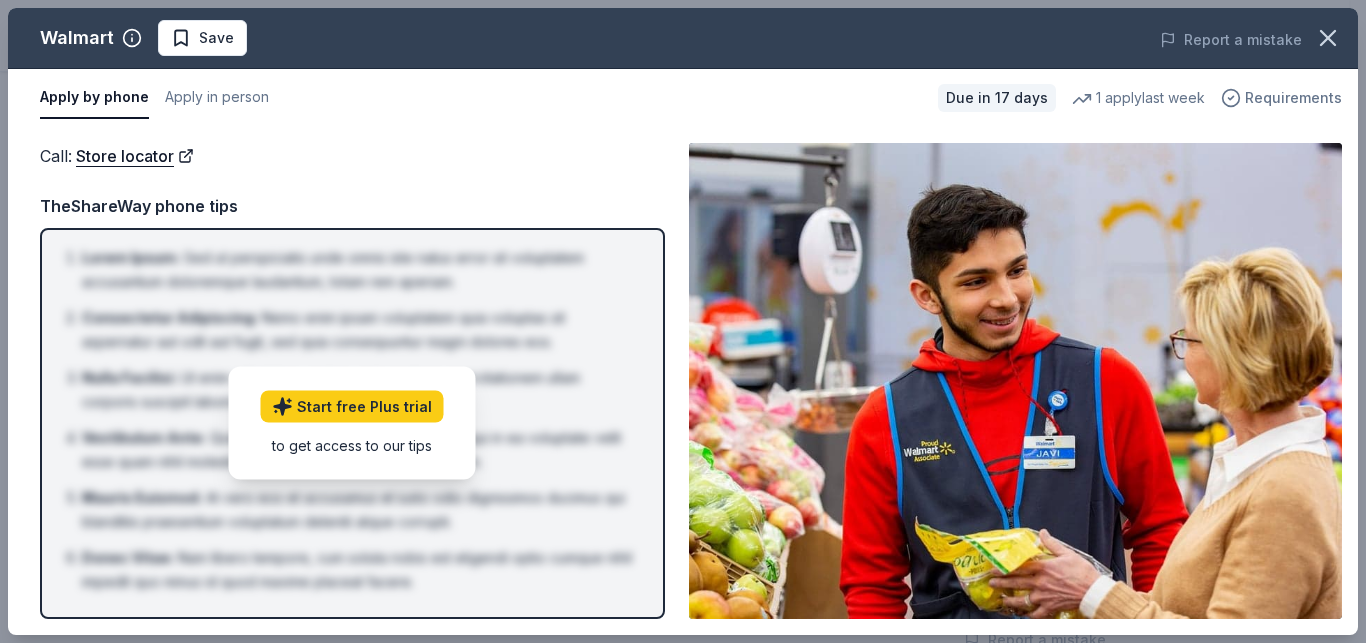 click on "Requirements" at bounding box center (1293, 98) 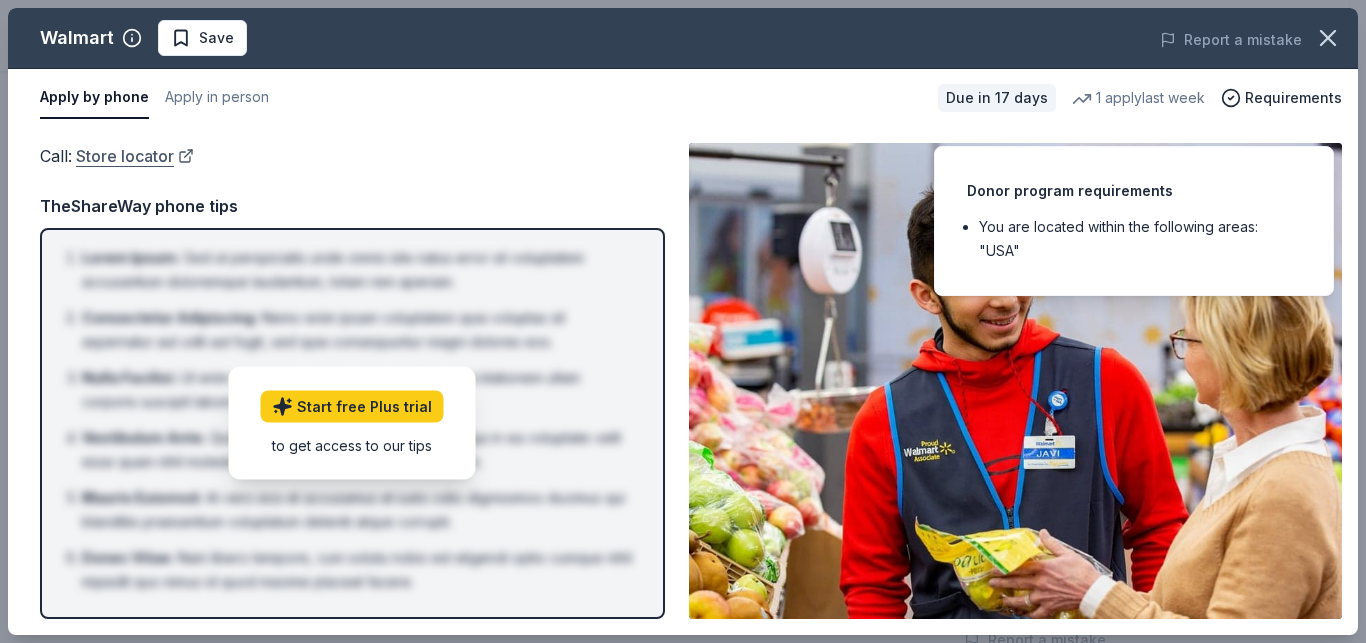 click on "Store locator" at bounding box center (135, 156) 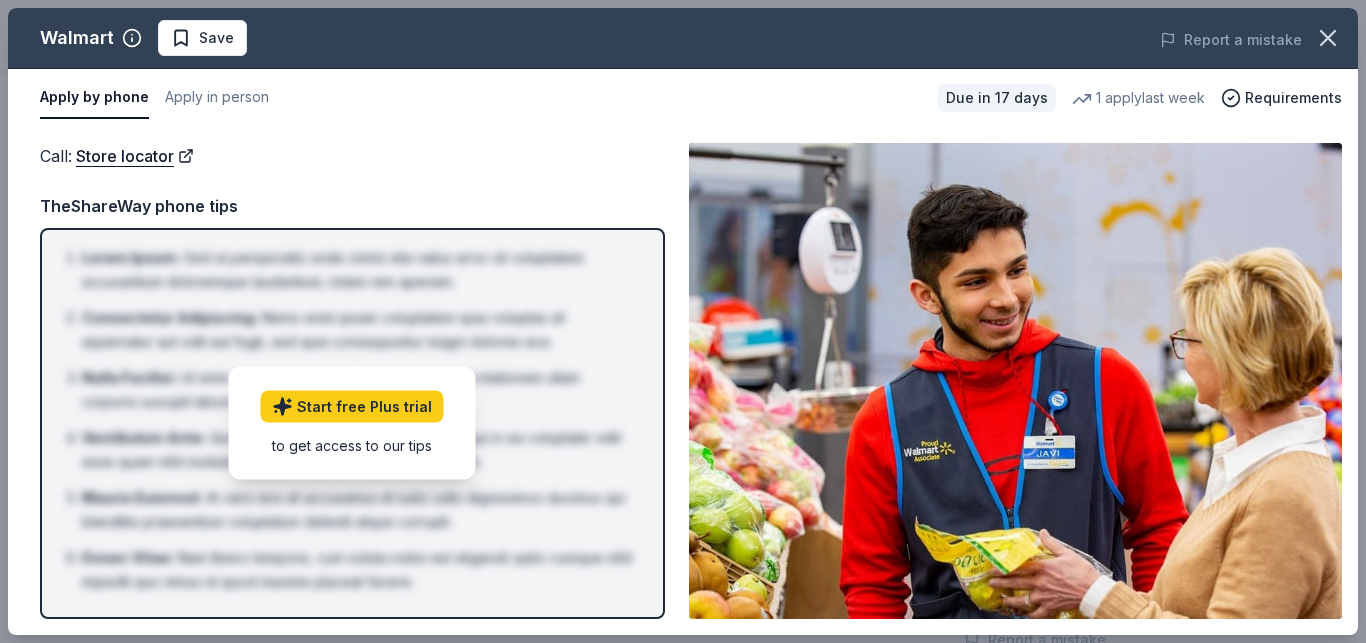 click on "Call : Store locator" at bounding box center (352, 156) 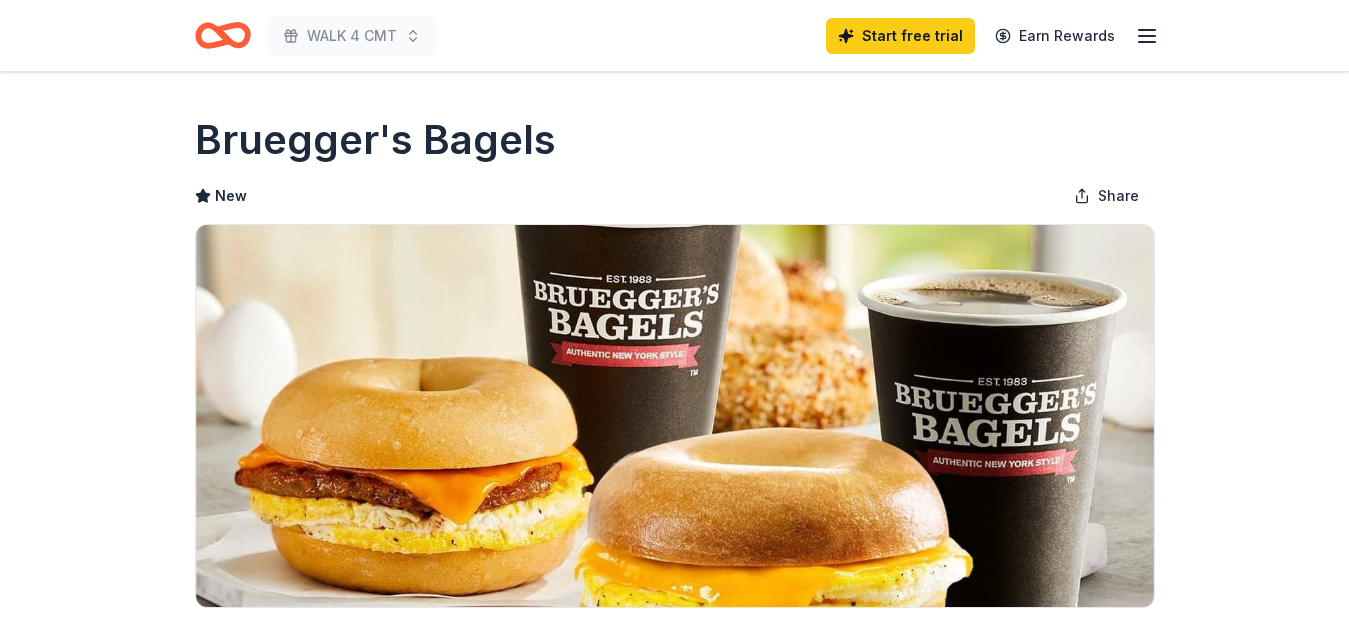 scroll, scrollTop: 0, scrollLeft: 0, axis: both 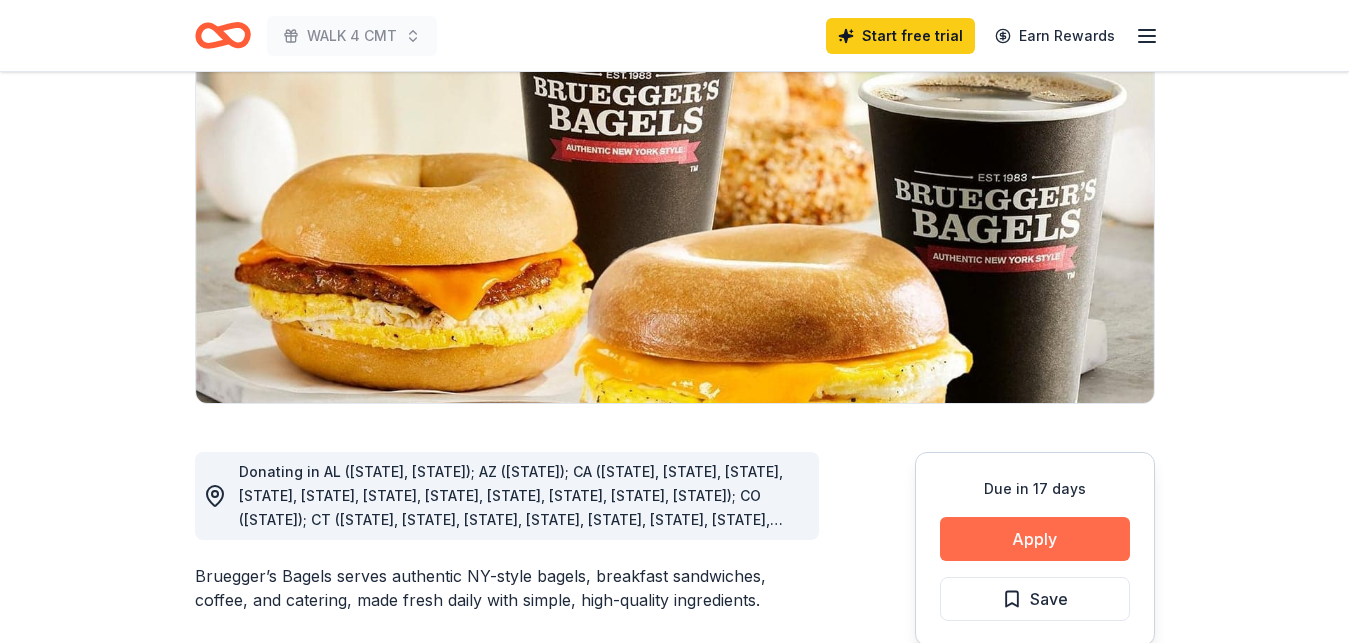 click on "Apply" at bounding box center (1035, 539) 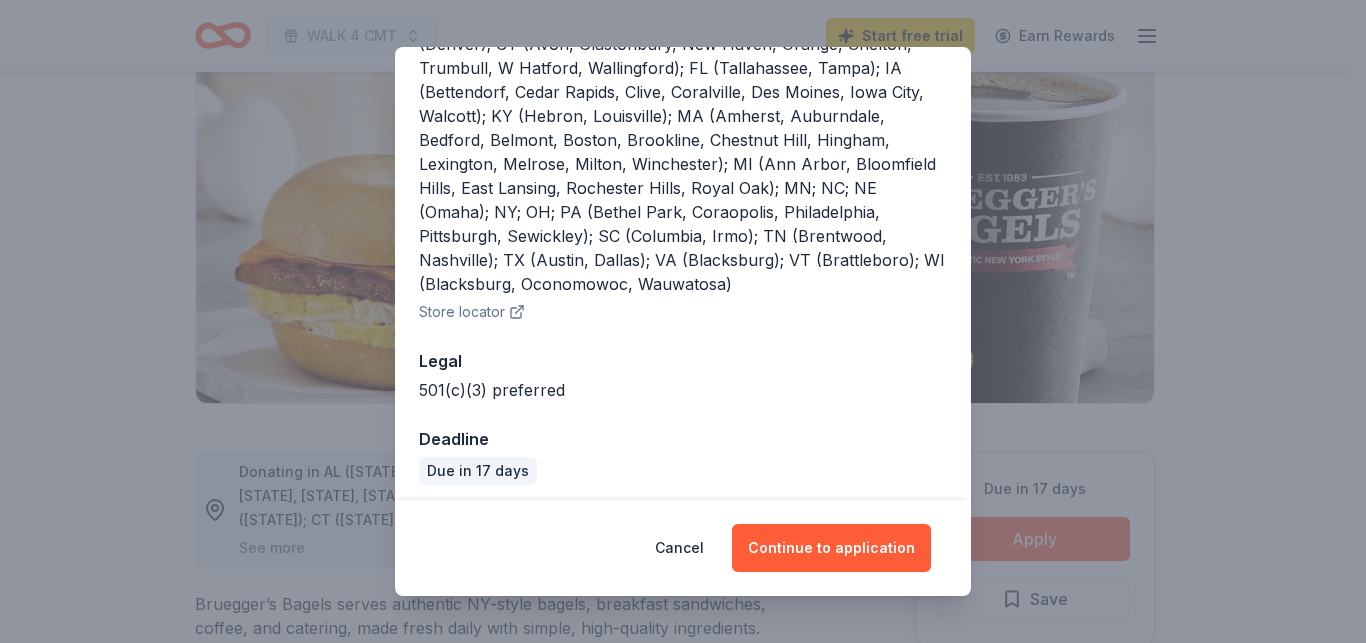 scroll, scrollTop: 366, scrollLeft: 0, axis: vertical 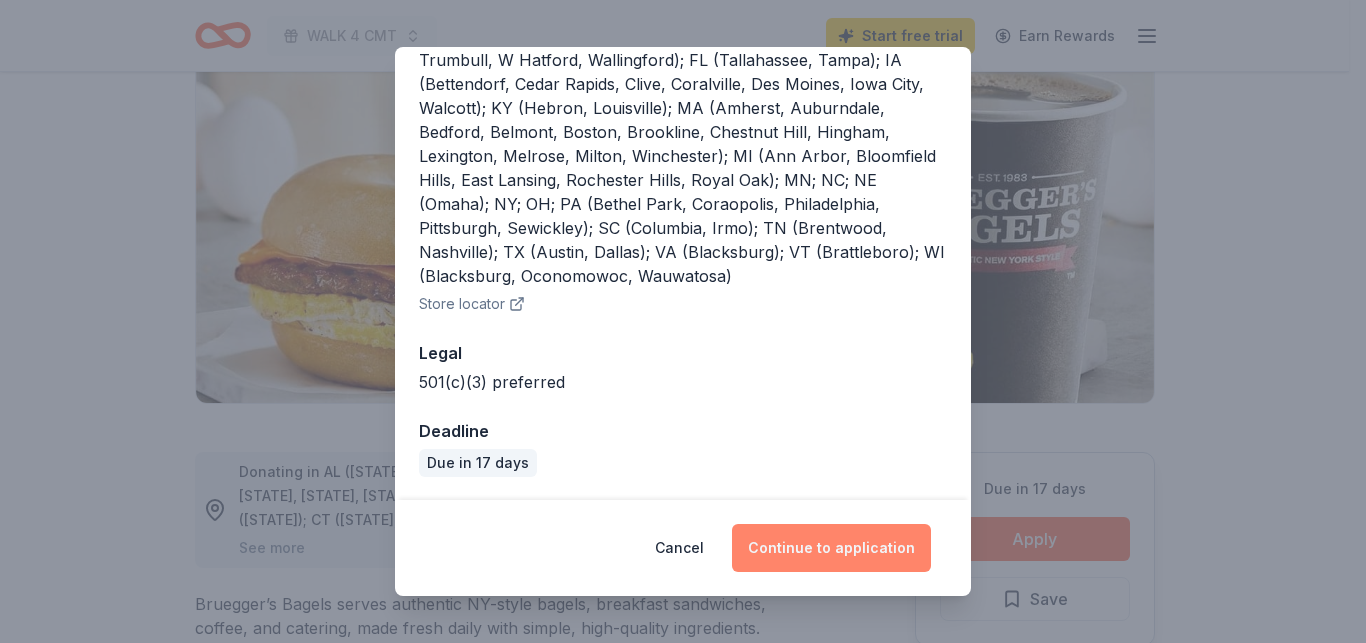 click on "Continue to application" at bounding box center [831, 548] 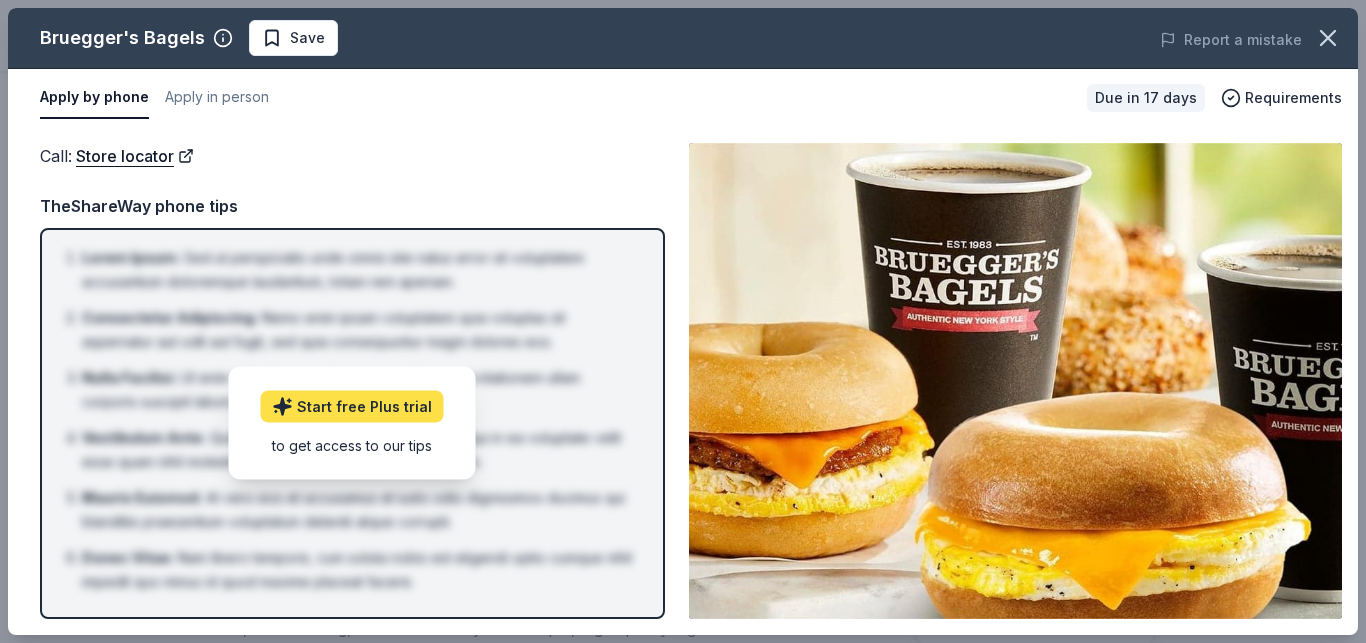 click on "Start free Plus trial" at bounding box center (352, 407) 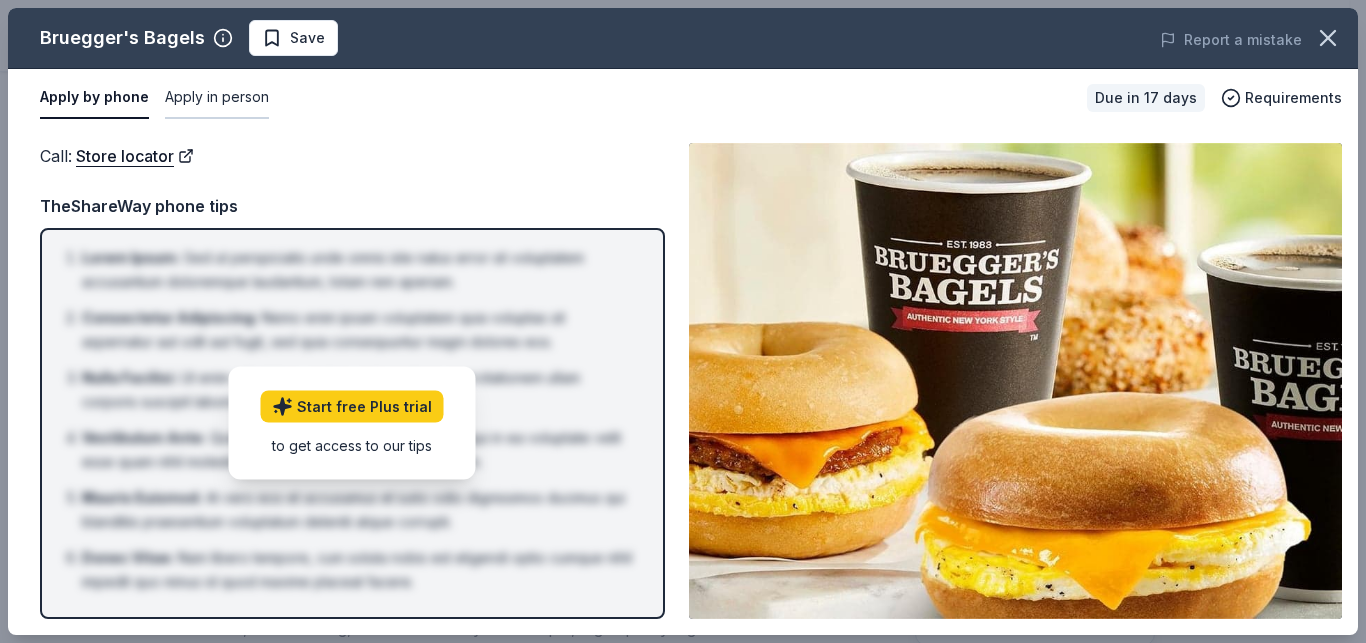 click on "Apply in person" at bounding box center (217, 98) 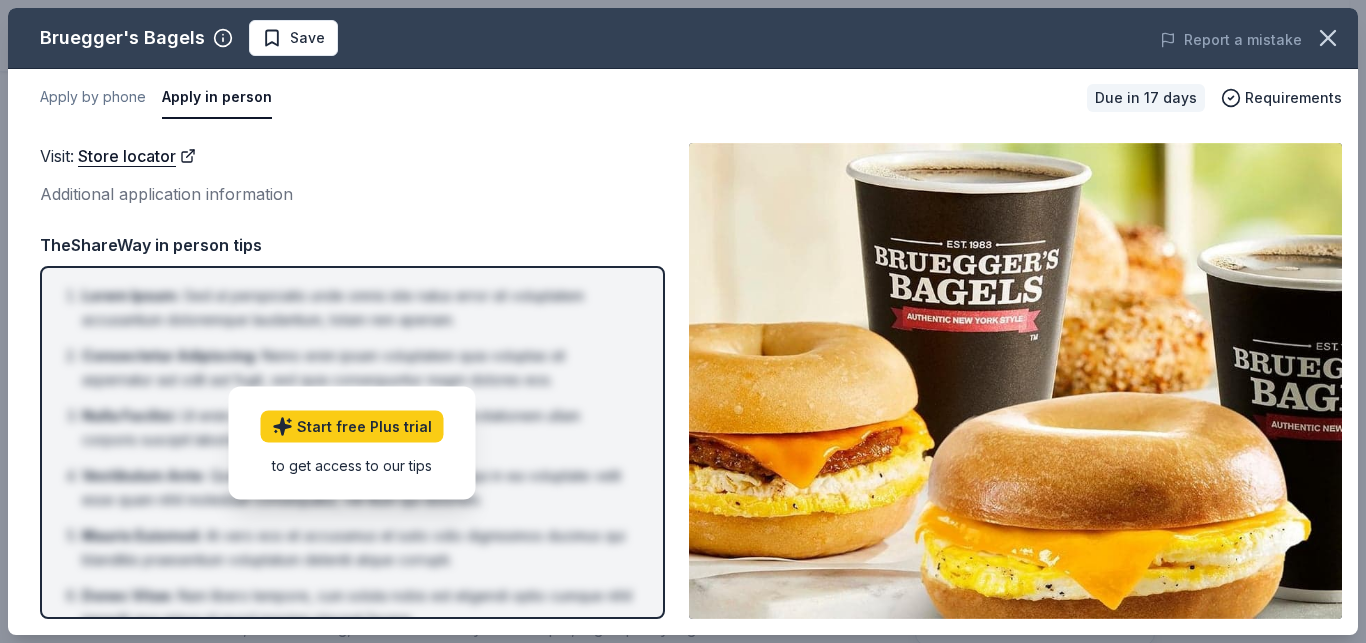 click on "Apply in person" at bounding box center (217, 98) 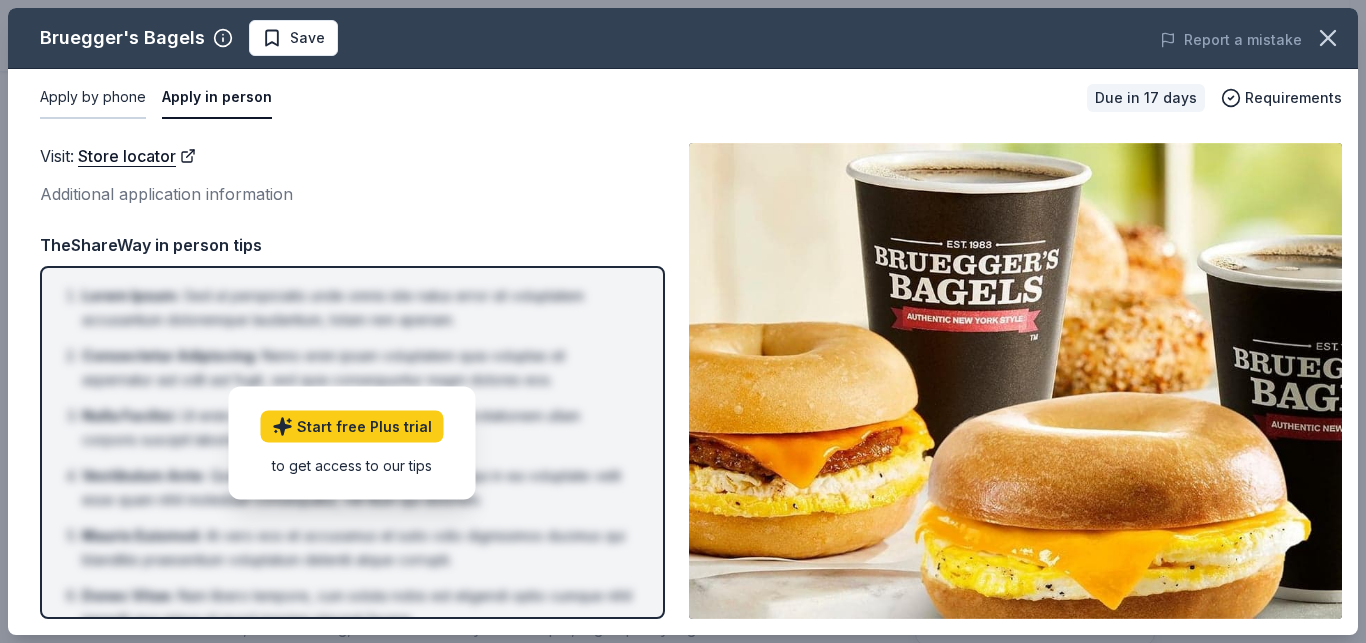 click on "Apply by phone" at bounding box center (93, 98) 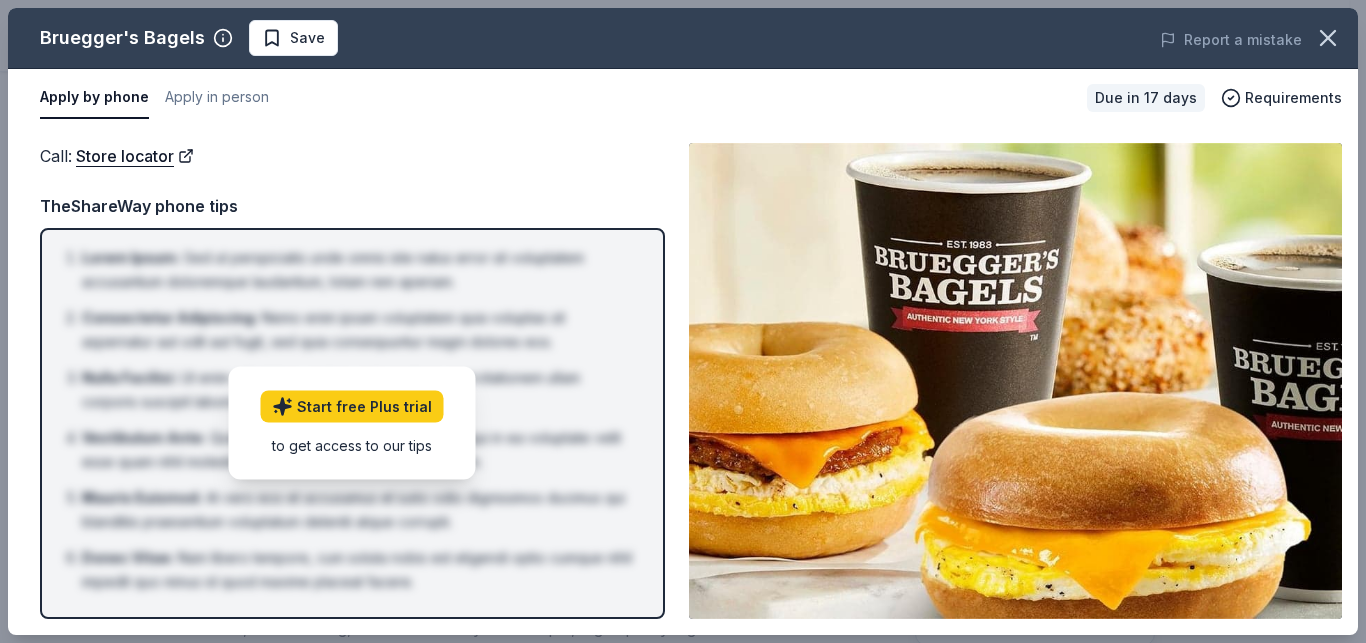 type 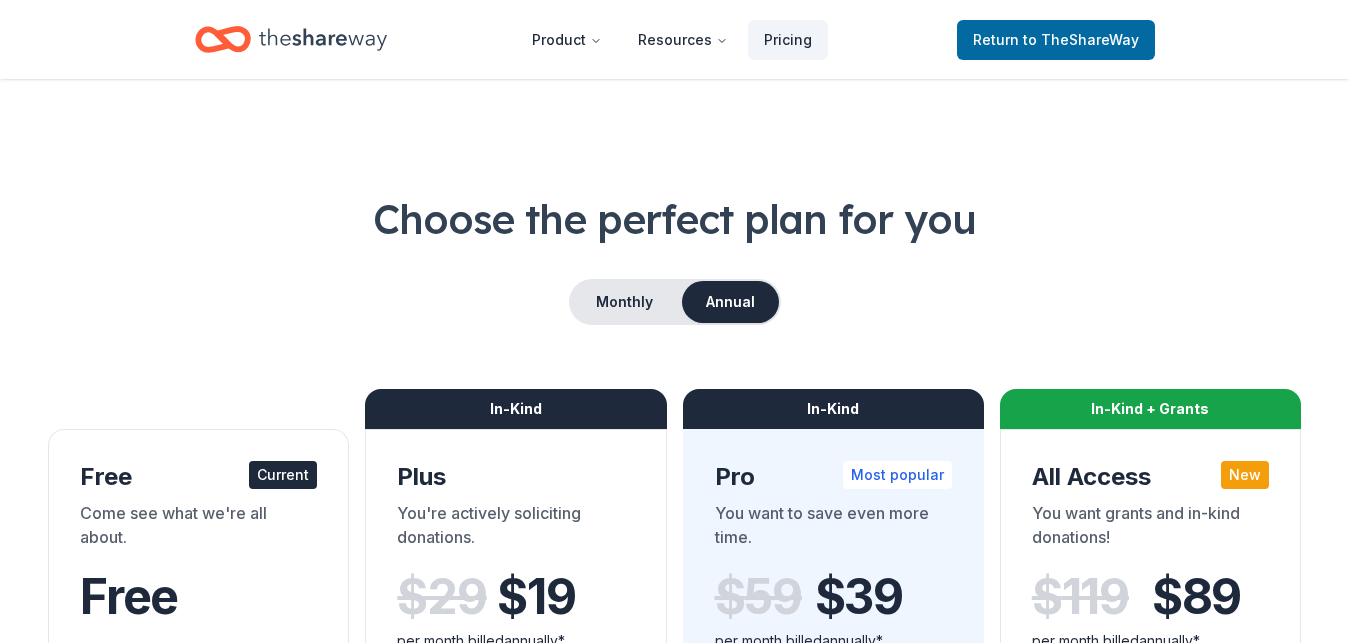 scroll, scrollTop: 0, scrollLeft: 0, axis: both 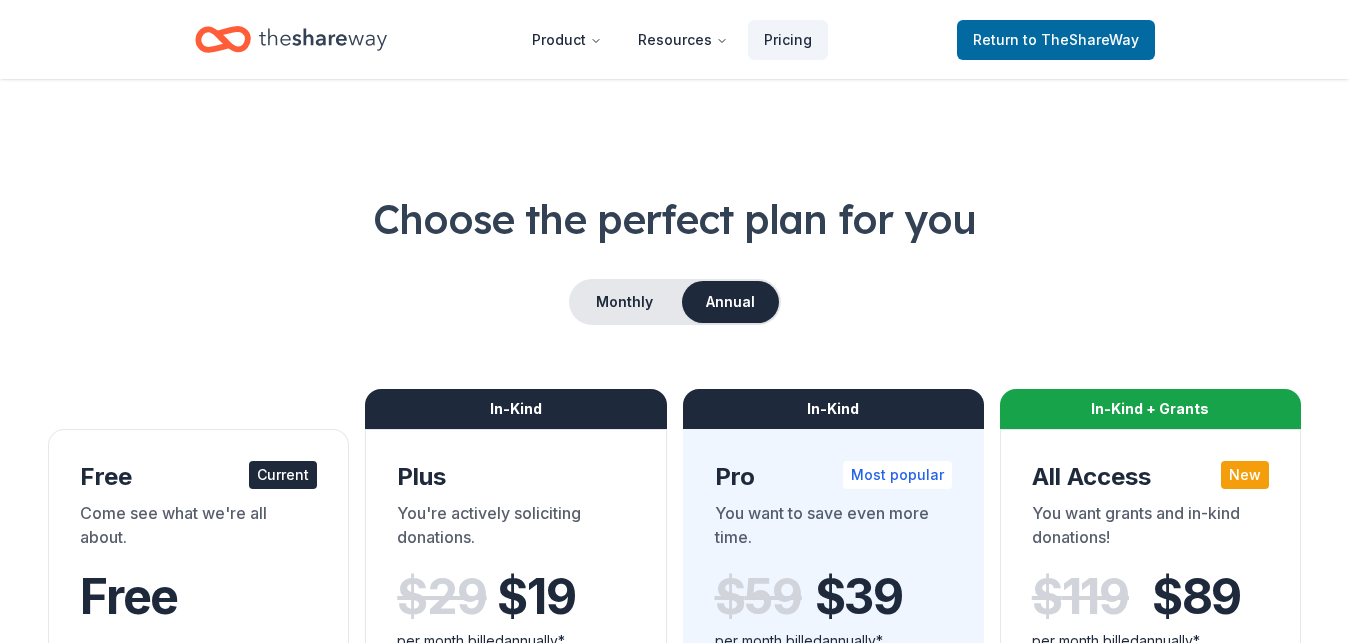 click on "Current" at bounding box center [283, 475] 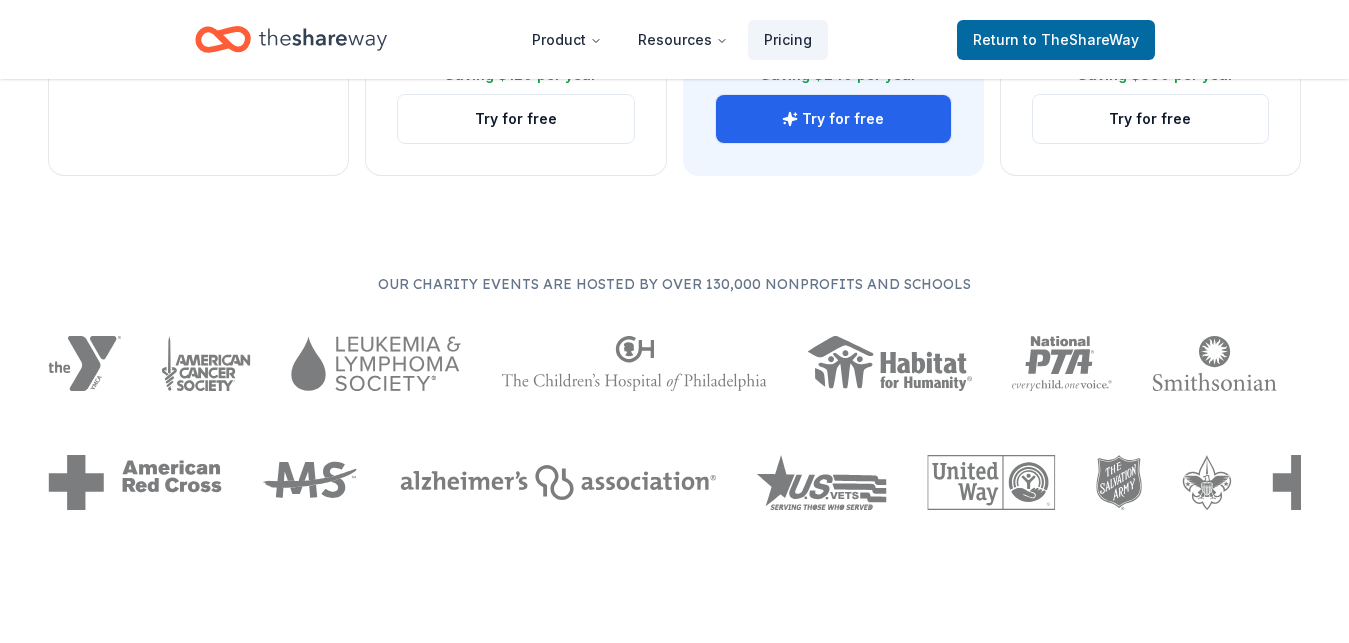 scroll, scrollTop: 1081, scrollLeft: 0, axis: vertical 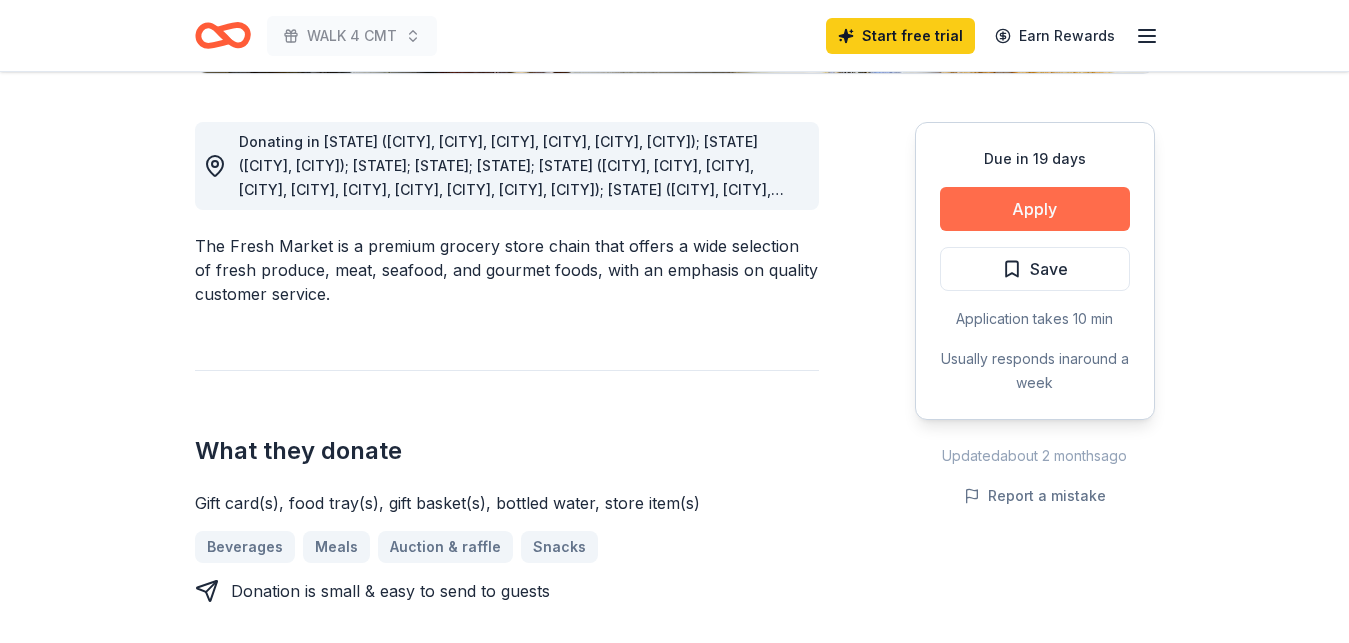 click on "Apply" at bounding box center [1035, 209] 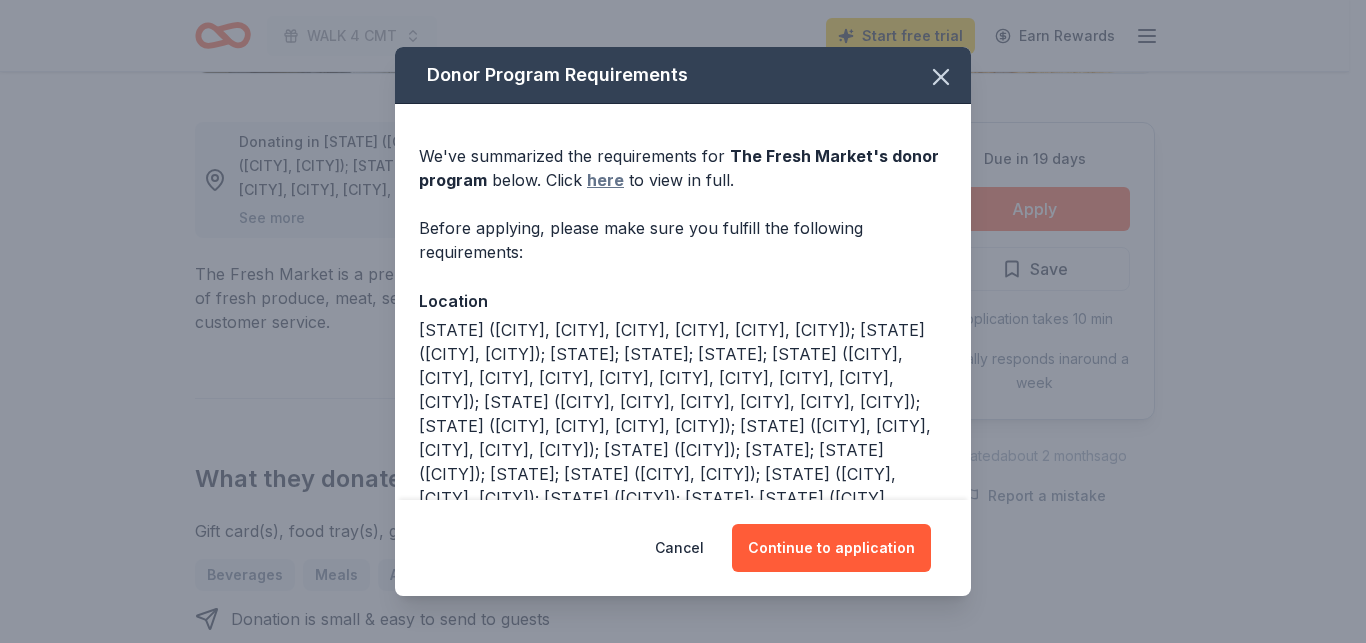 click on "here" at bounding box center (605, 180) 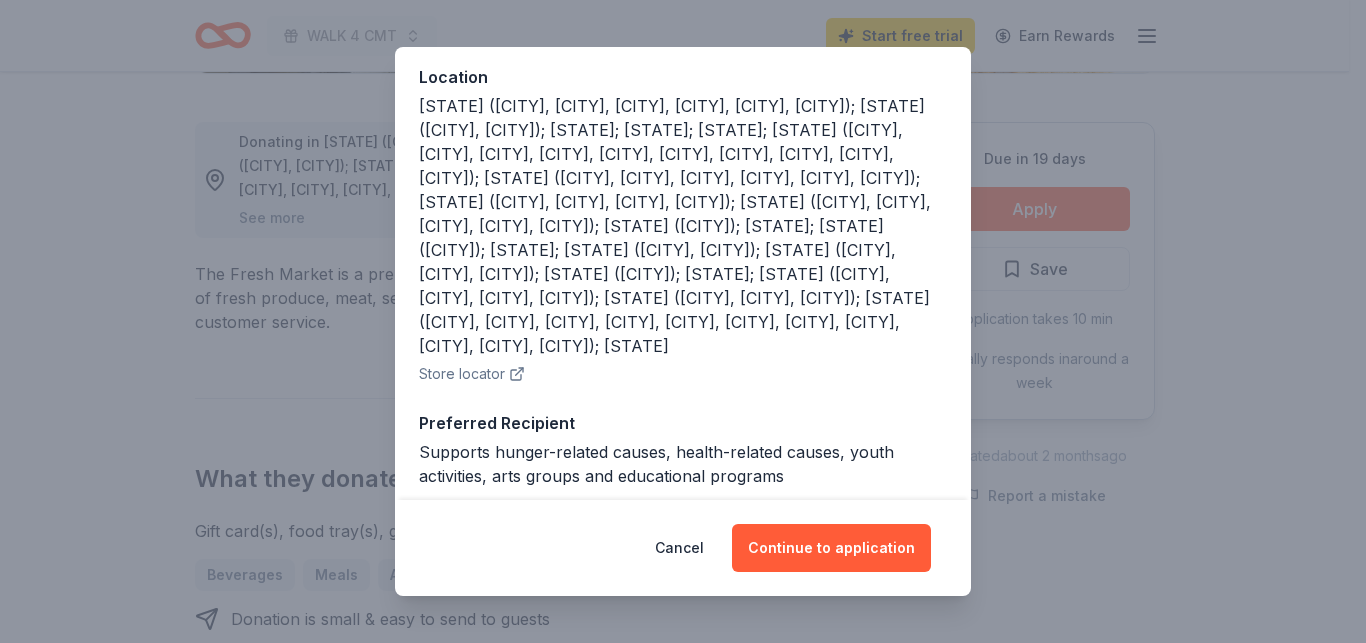 scroll, scrollTop: 253, scrollLeft: 0, axis: vertical 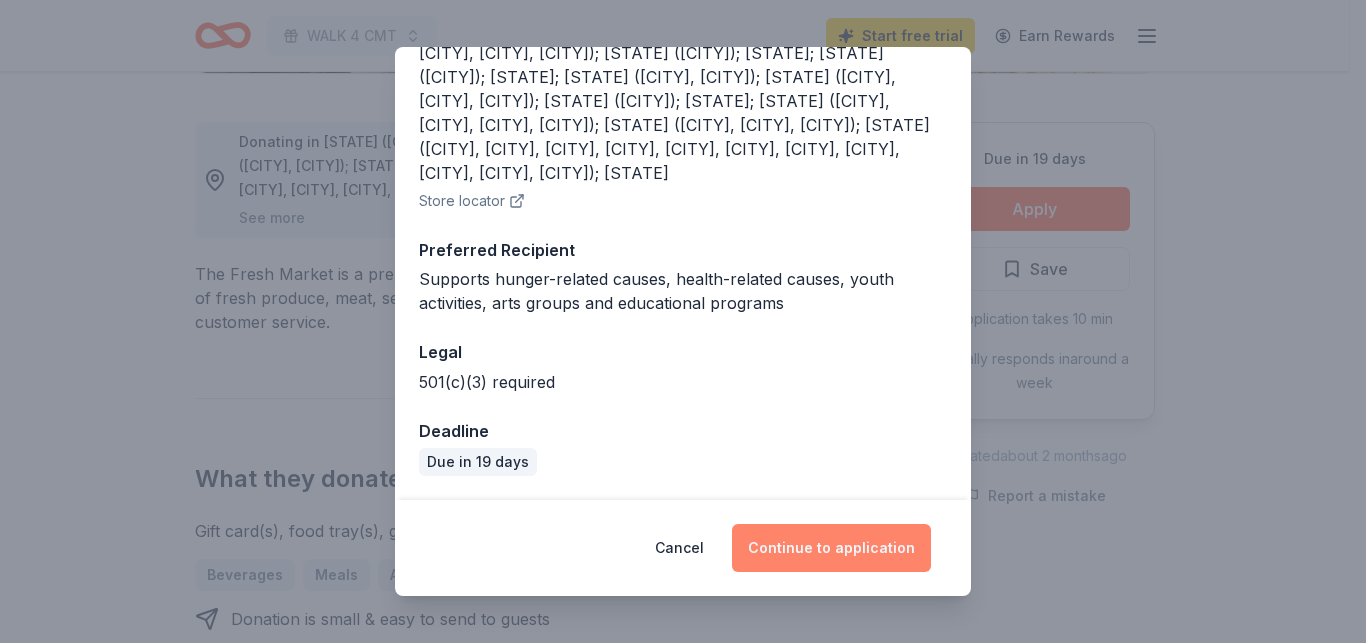 click on "Continue to application" at bounding box center (831, 548) 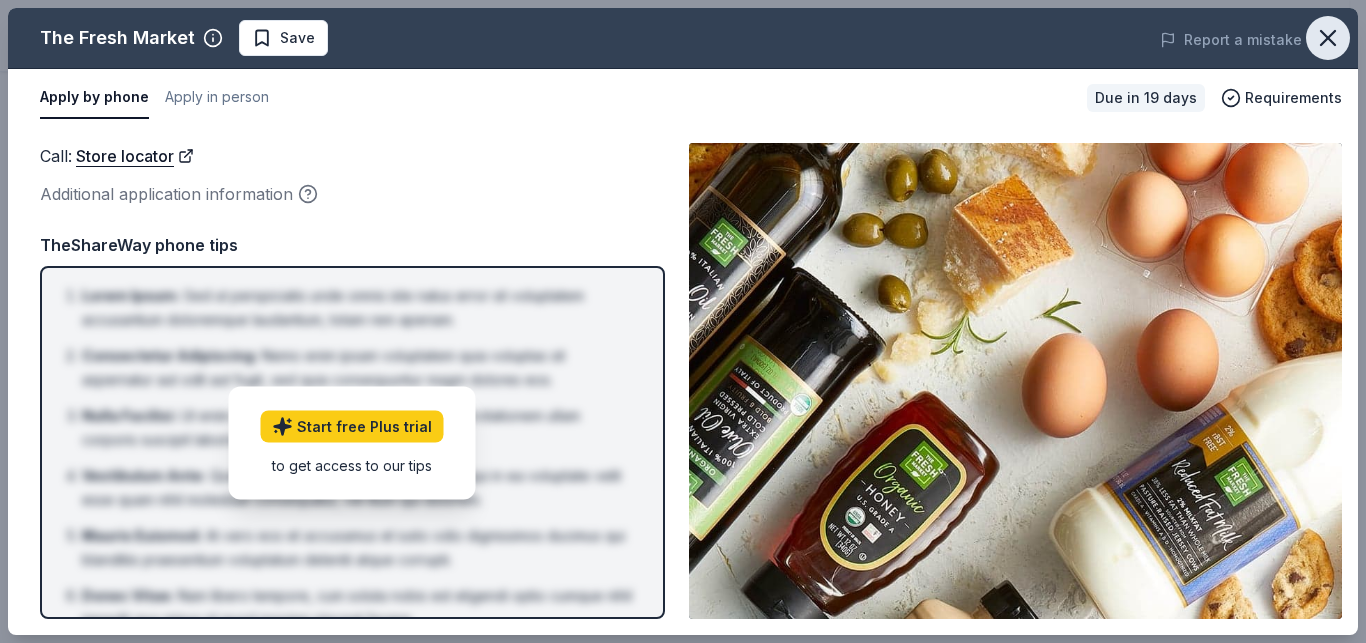 click 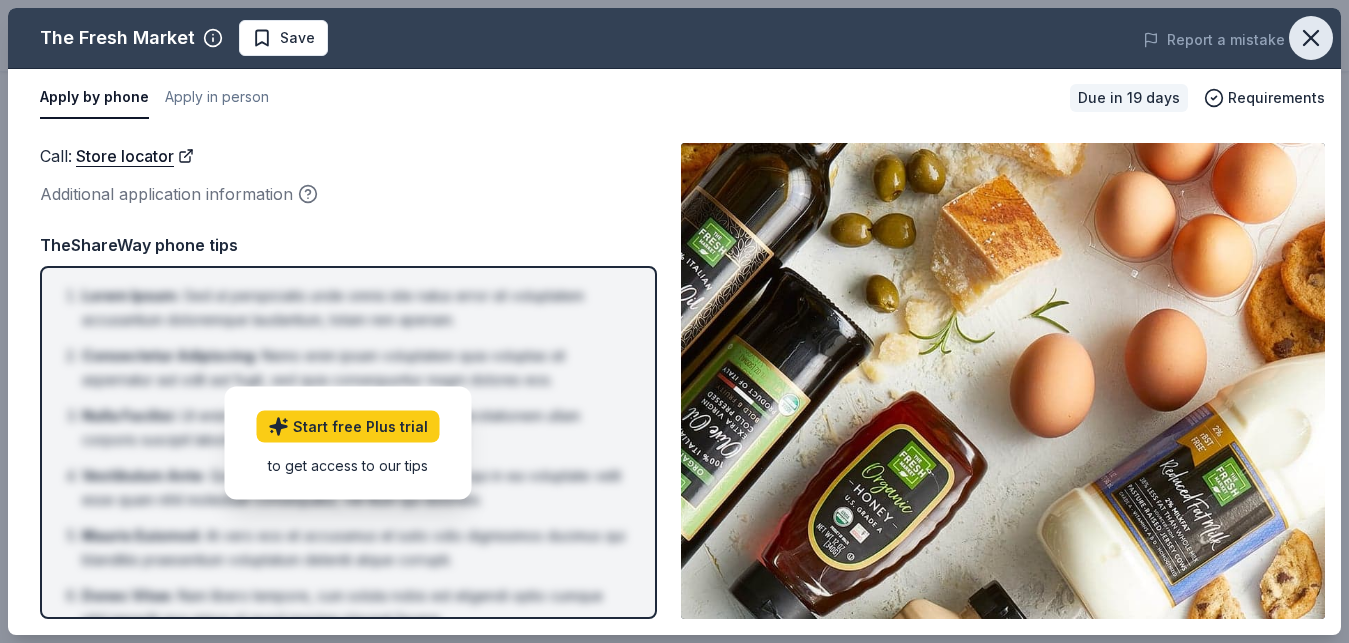 click on "The Fresh Market Save Report a mistake Apply by phone Apply in person Due in 19 days Requirements Call : Store locator Additional application information   Call : Store locator Additional application information   TheShareWay phone tips Lorem Ipsum :   Sed ut perspiciatis unde omnis iste natus error sit voluptatem accusantium doloremque laudantium, totam rem aperiam. Consectetur Adipiscing :   Nemo enim ipsam voluptatem quia voluptas sit aspernatur aut odit aut fugit, sed quia consequuntur magni dolores eos. Nulla Facilisi :   Ut enim ad minima veniam, quis nostrum exercitationem ullam corporis suscipit laboriosam, nisi ut aliquid ex ea commodi. Vestibulum Ante :   Quis autem vel eum iure reprehenderit qui in ea voluptate velit esse quam nihil molestiae consequatur, vel illum qui dolorem. Mauris Euismod :   At vero eos et accusamus et iusto odio dignissimos ducimus qui blanditiis praesentium voluptatum deleniti atque corrupti. Donec Vitae :   Start free Plus trial to get access to our tips" at bounding box center (674, 321) 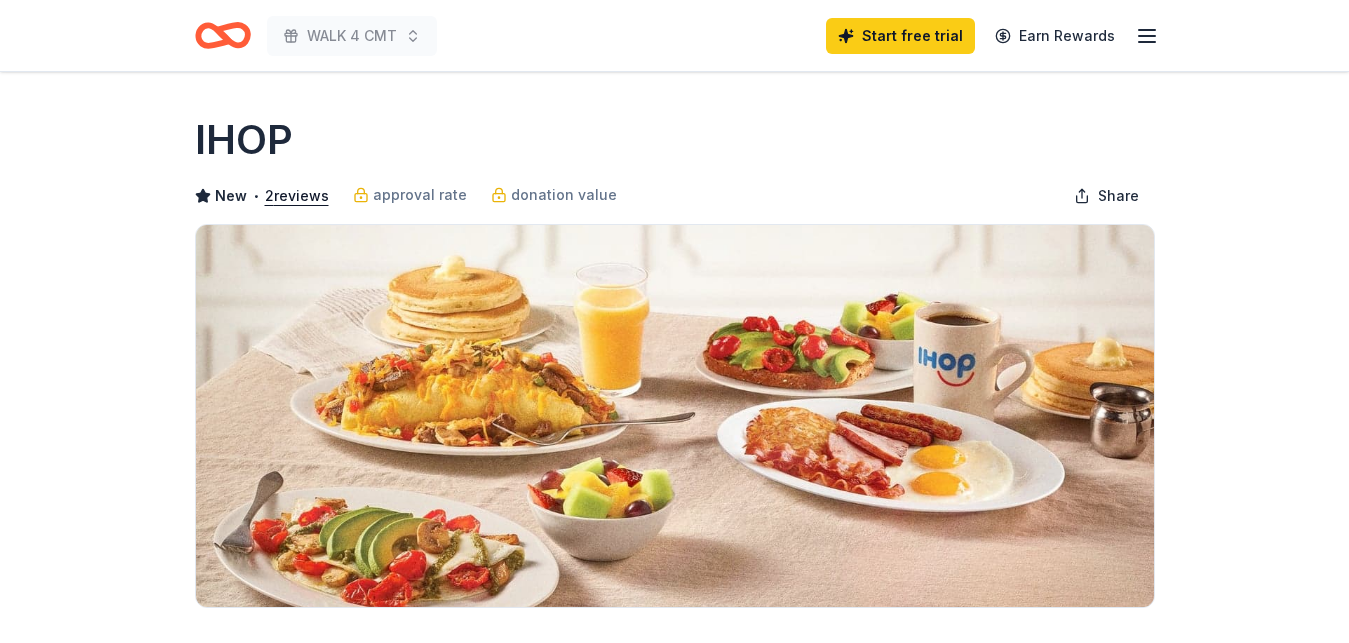 scroll, scrollTop: 0, scrollLeft: 0, axis: both 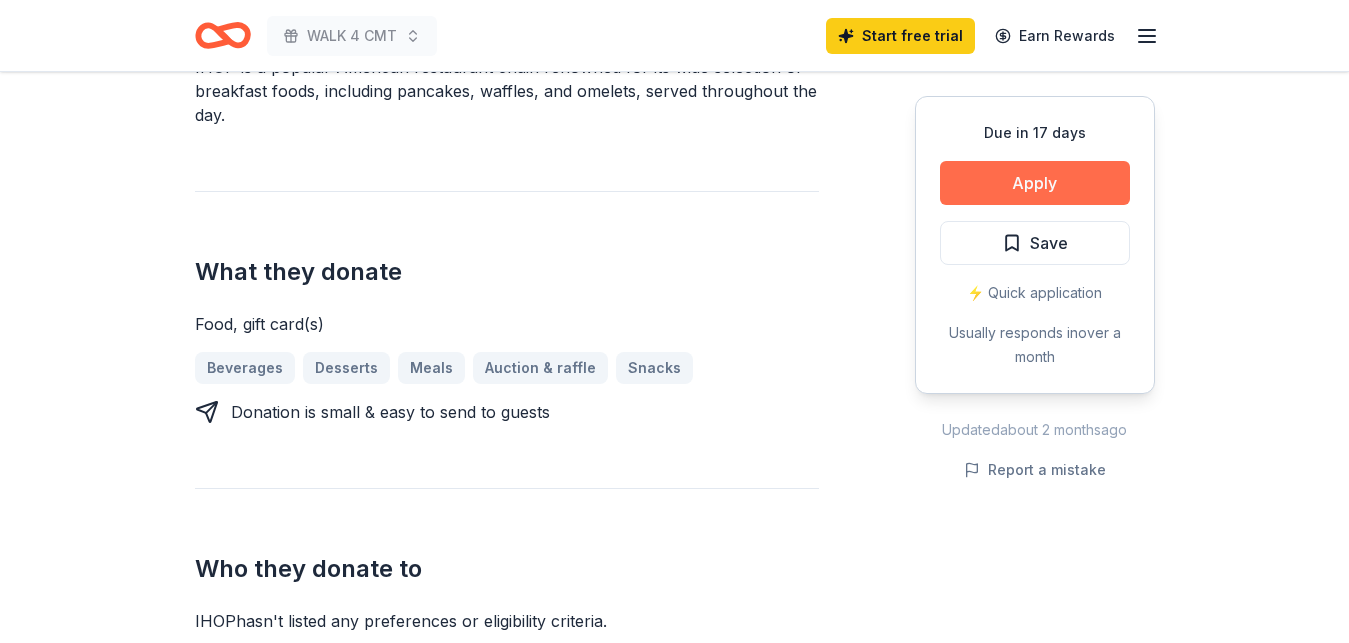 click on "Apply" at bounding box center (1035, 183) 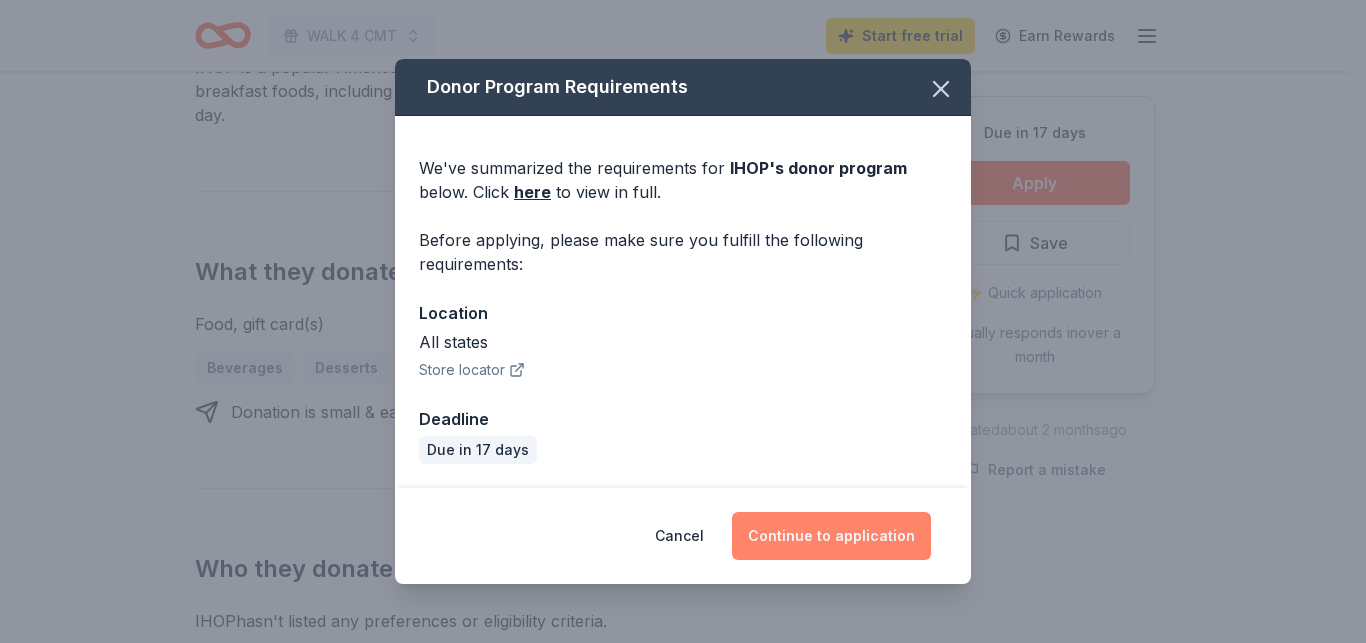 click on "Continue to application" at bounding box center (831, 536) 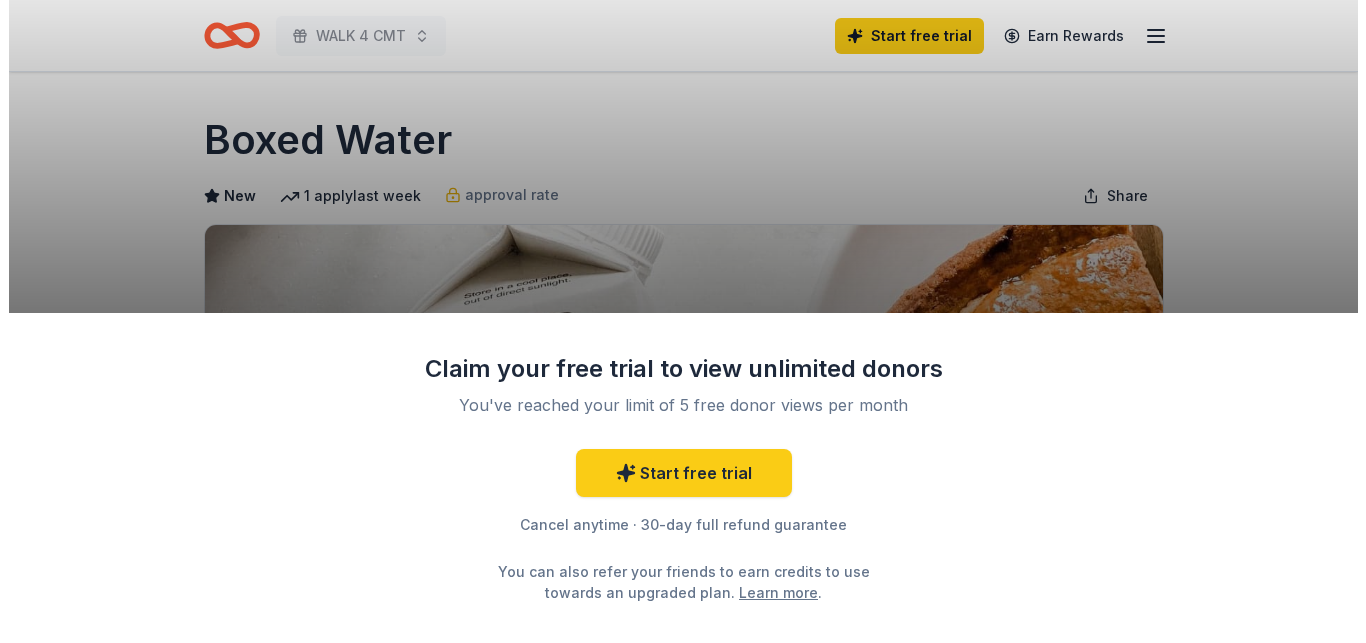 scroll, scrollTop: 0, scrollLeft: 0, axis: both 